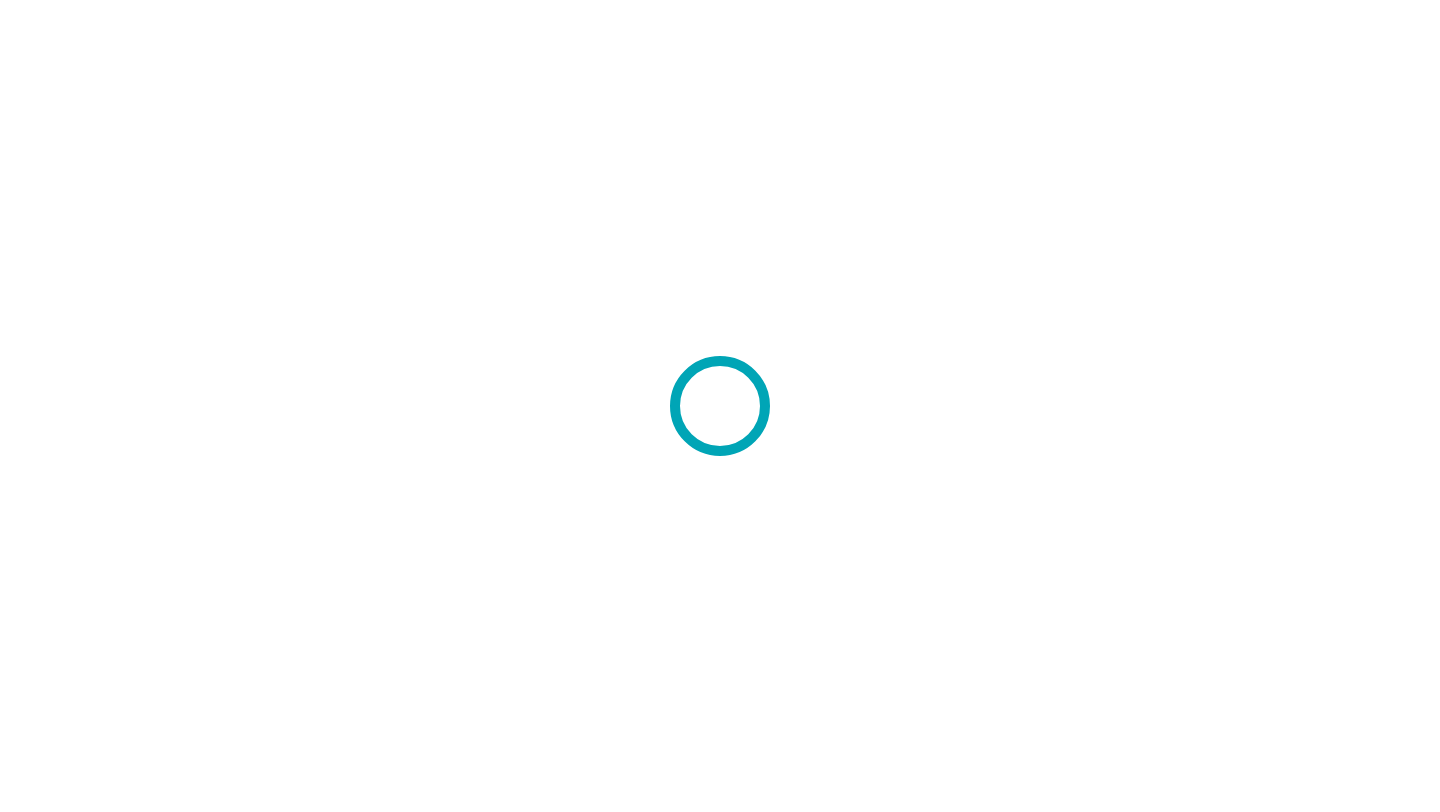 scroll, scrollTop: 0, scrollLeft: 0, axis: both 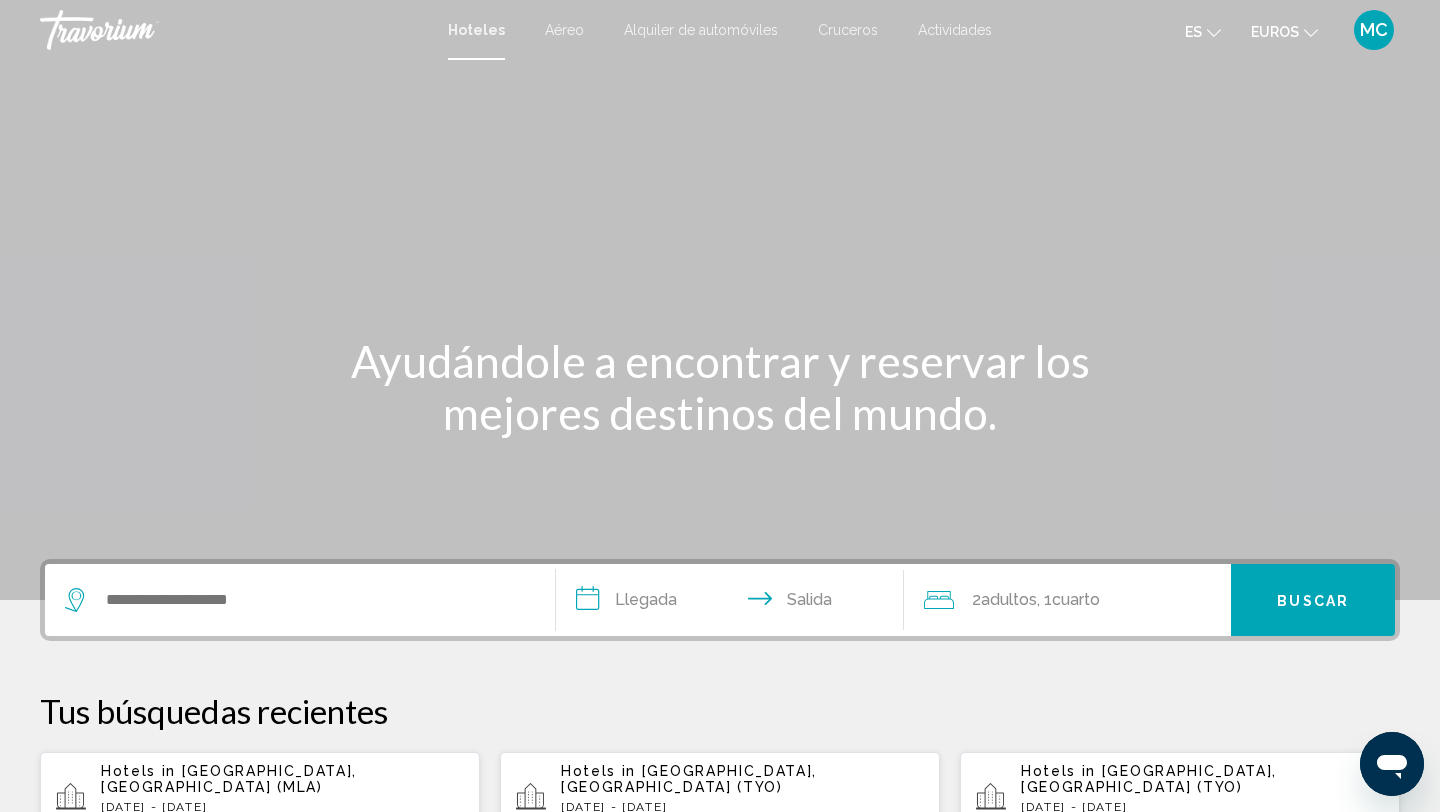 click at bounding box center (300, 600) 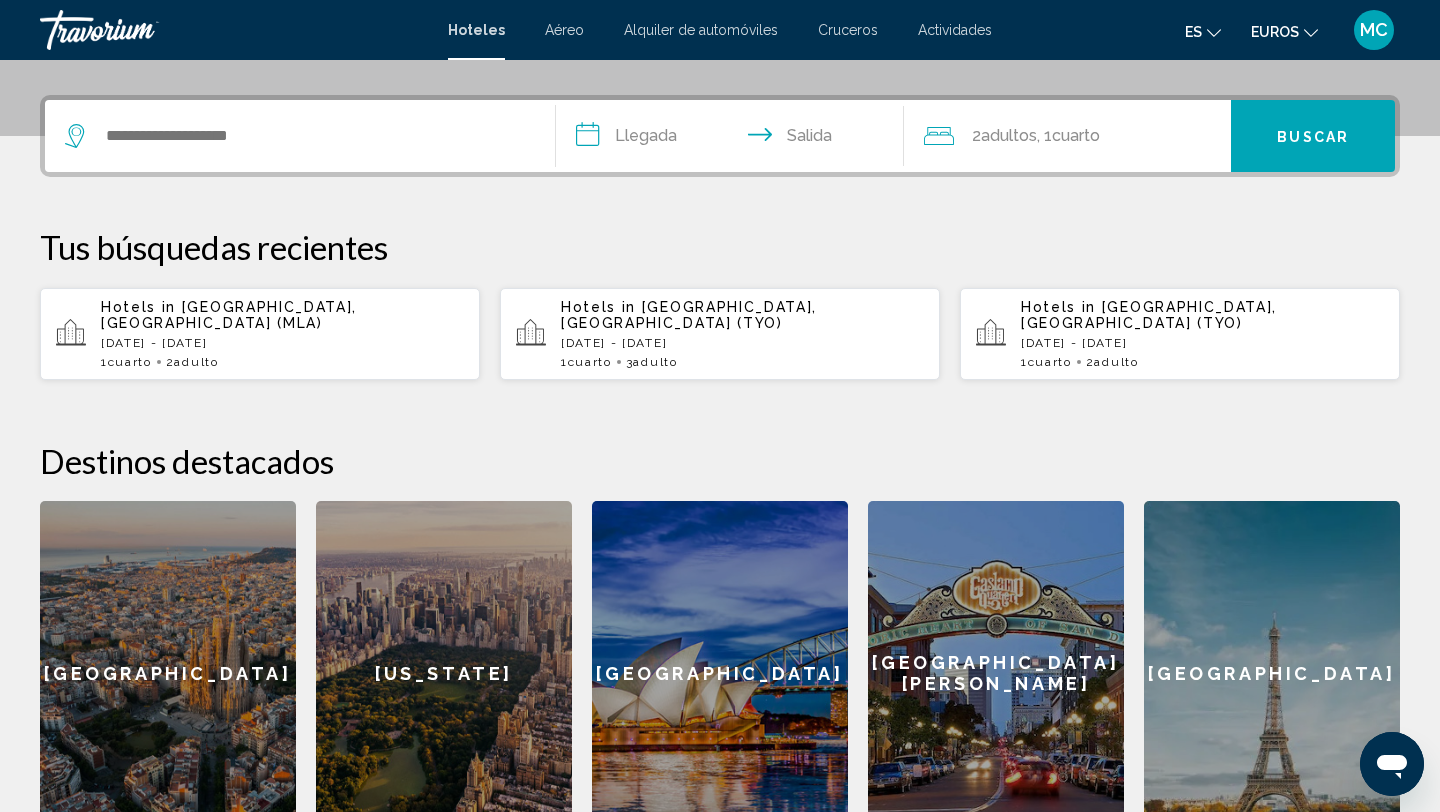 scroll, scrollTop: 494, scrollLeft: 0, axis: vertical 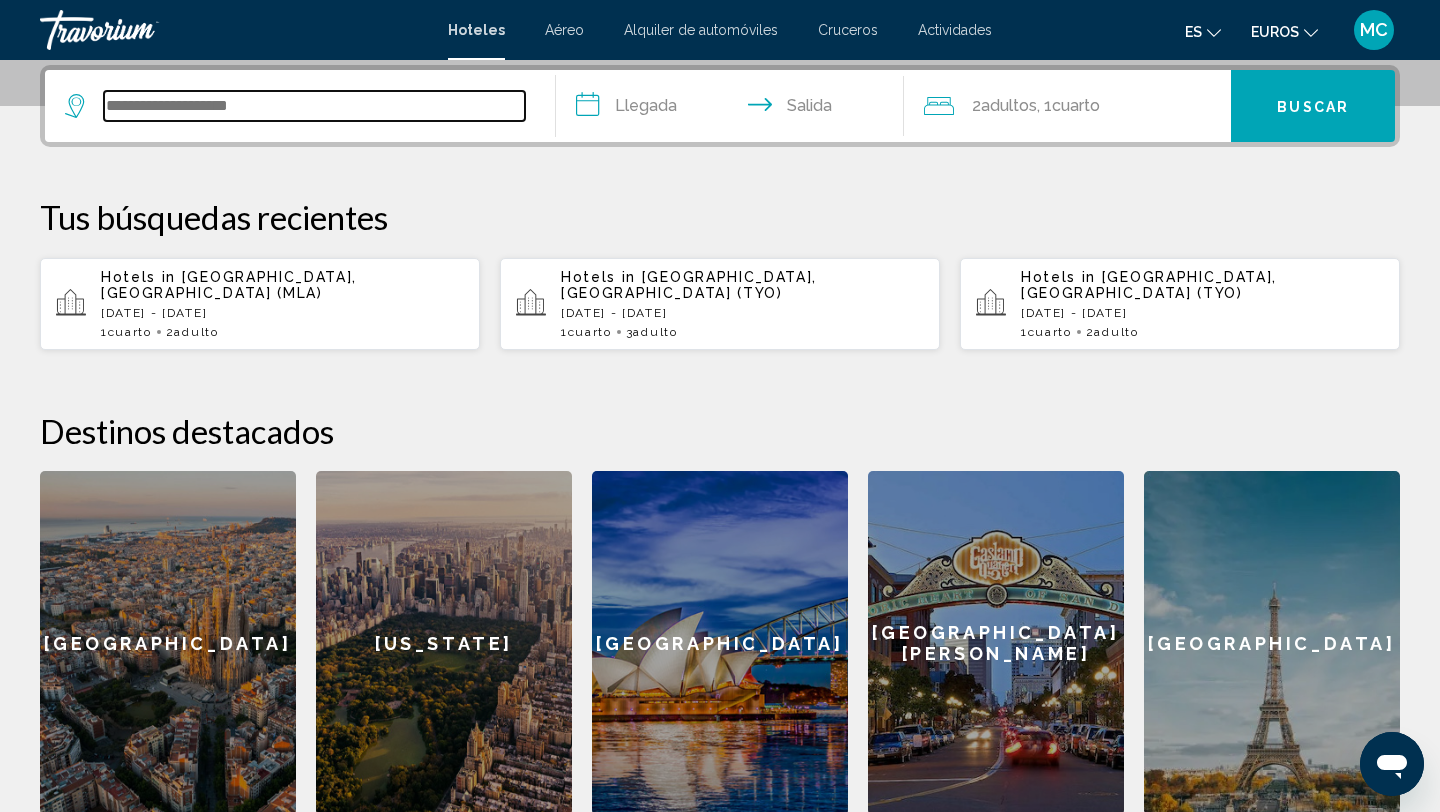 click at bounding box center [314, 106] 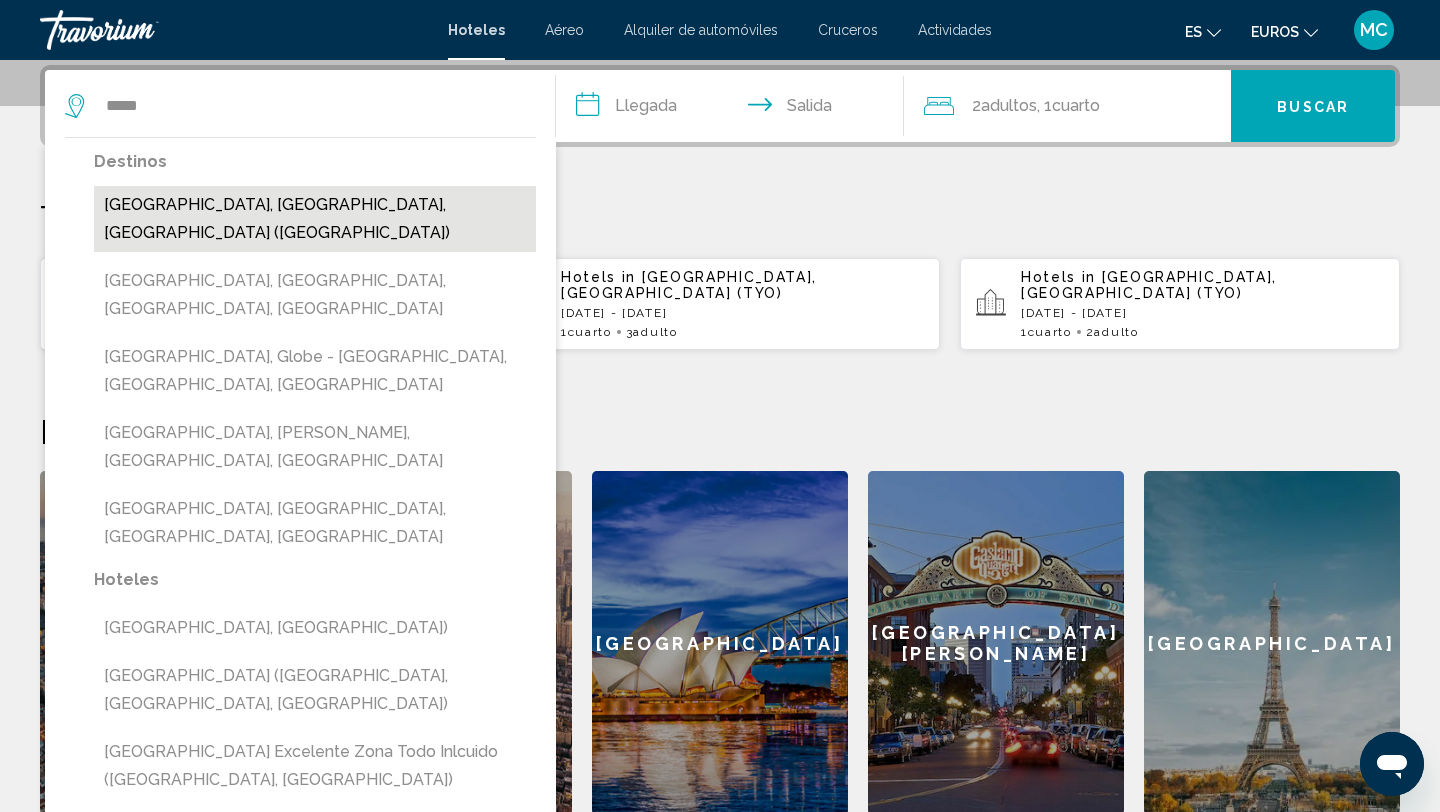 click on "[GEOGRAPHIC_DATA], [GEOGRAPHIC_DATA], [GEOGRAPHIC_DATA] ([GEOGRAPHIC_DATA])" at bounding box center (315, 219) 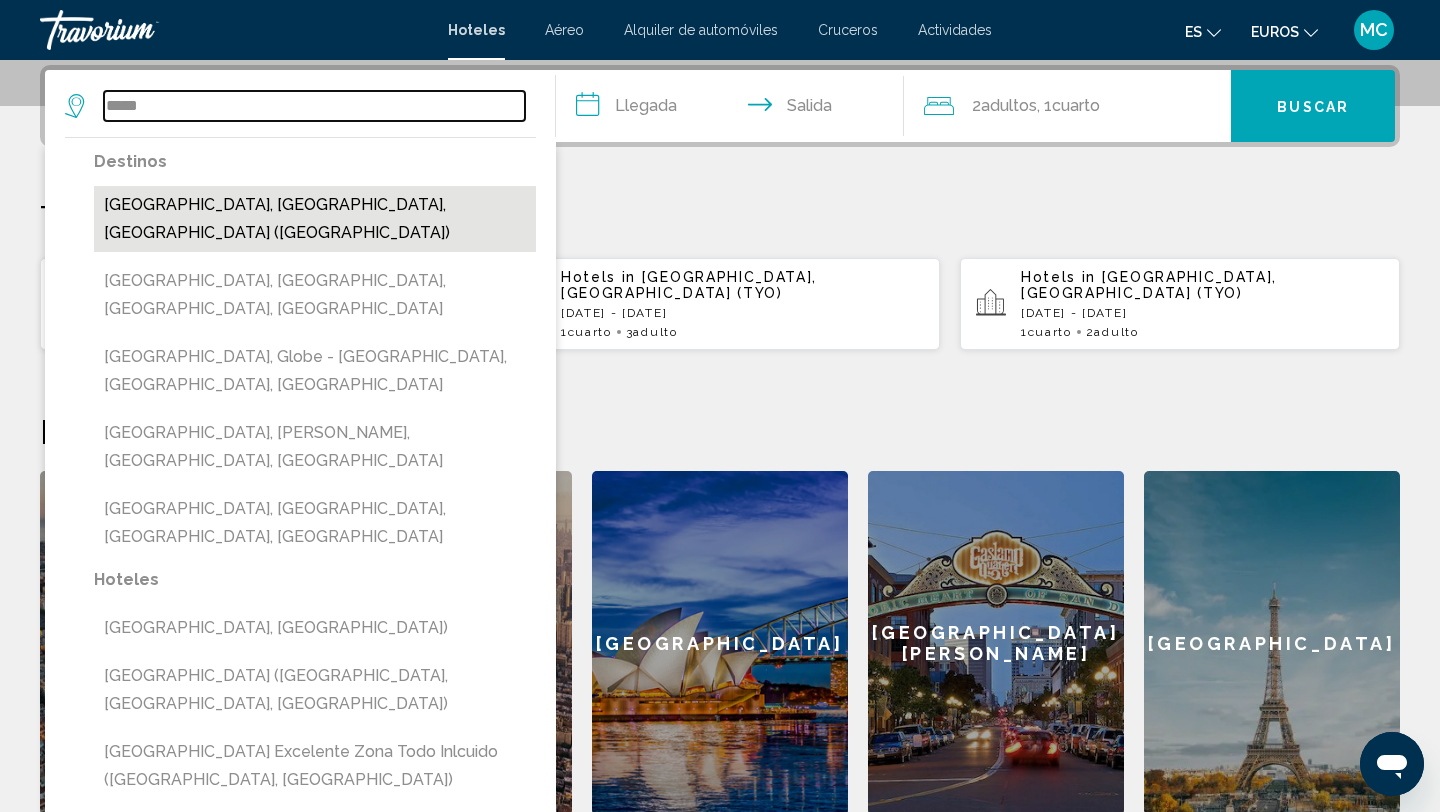 type on "**********" 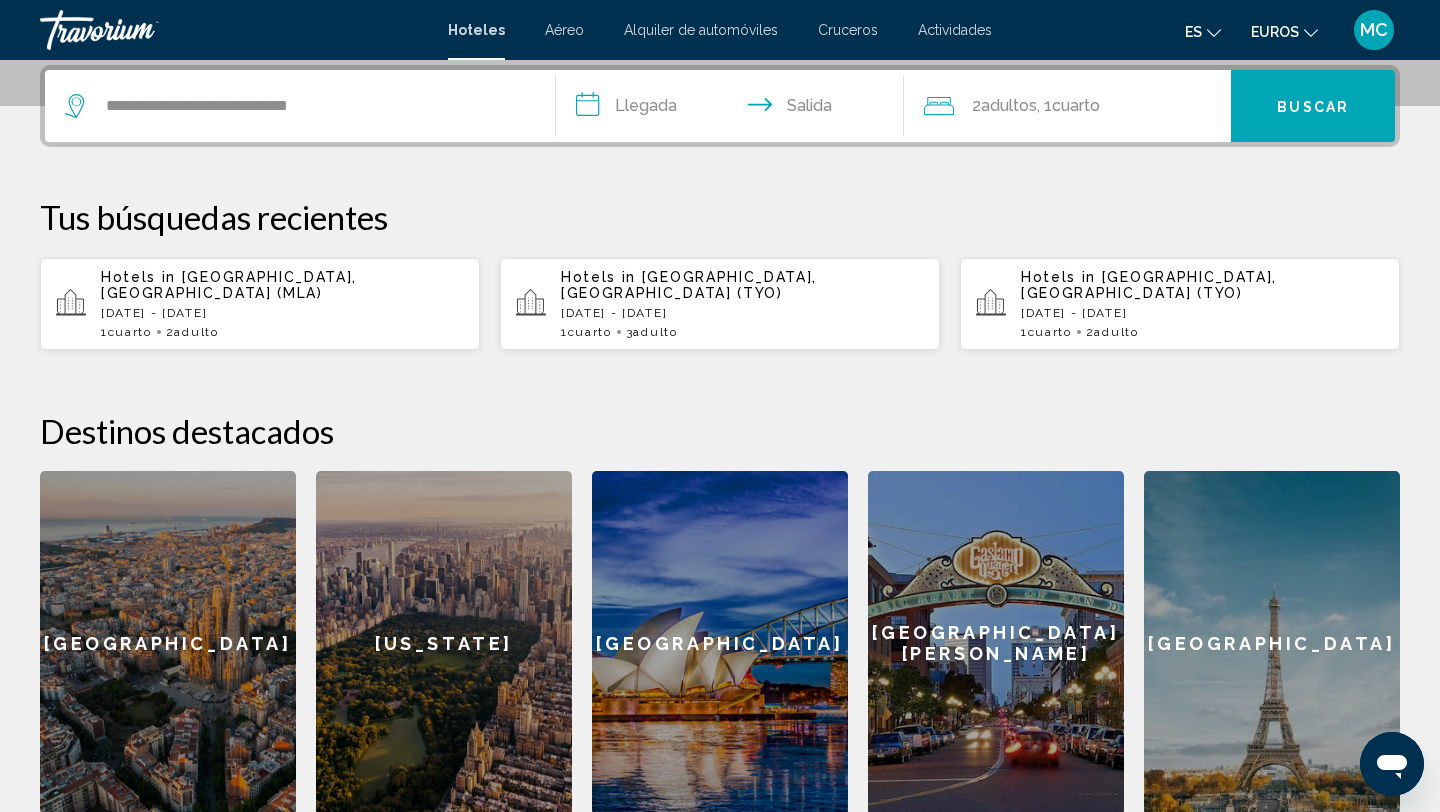 click on "**********" at bounding box center (734, 109) 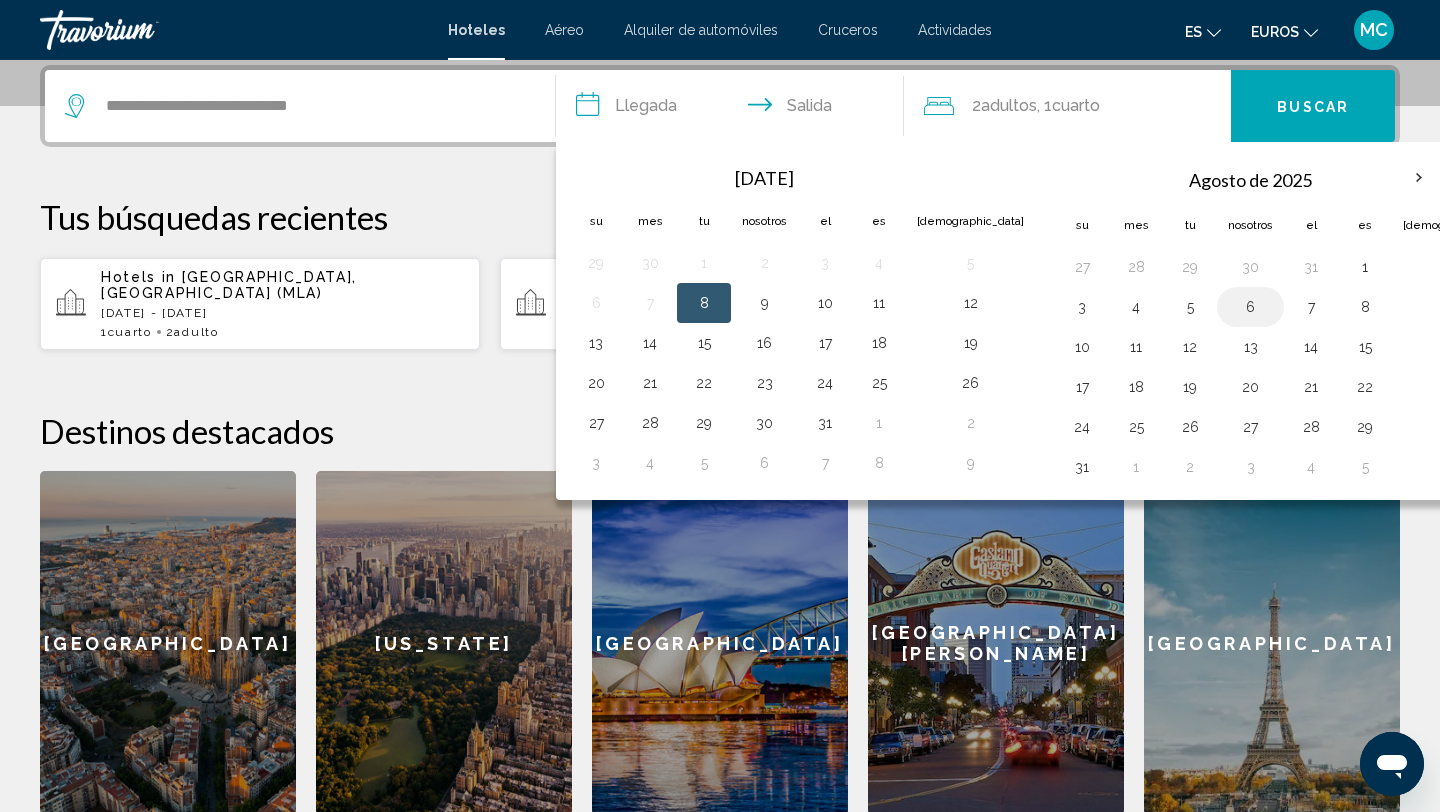 click on "6" at bounding box center [1250, 307] 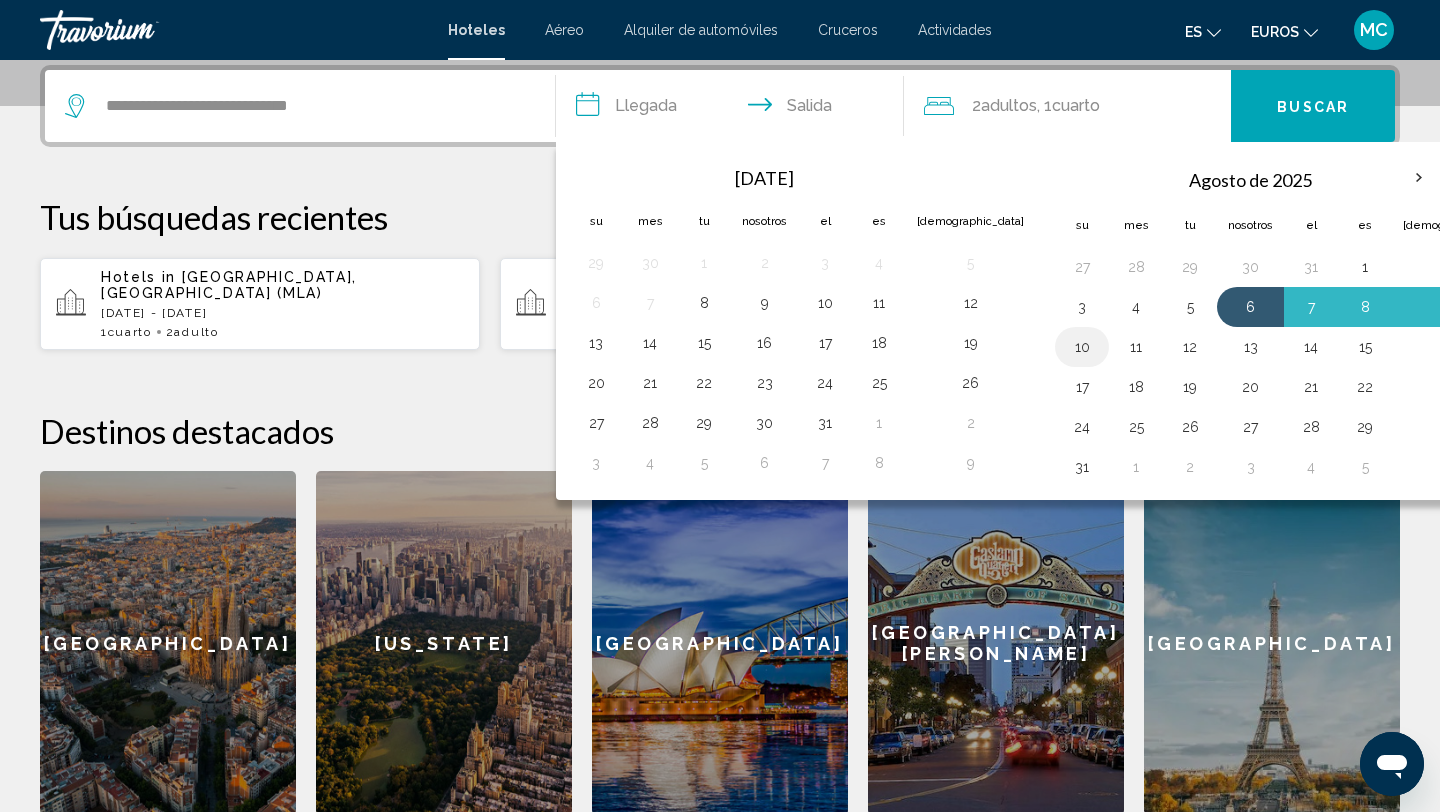 click on "10" at bounding box center [1082, 347] 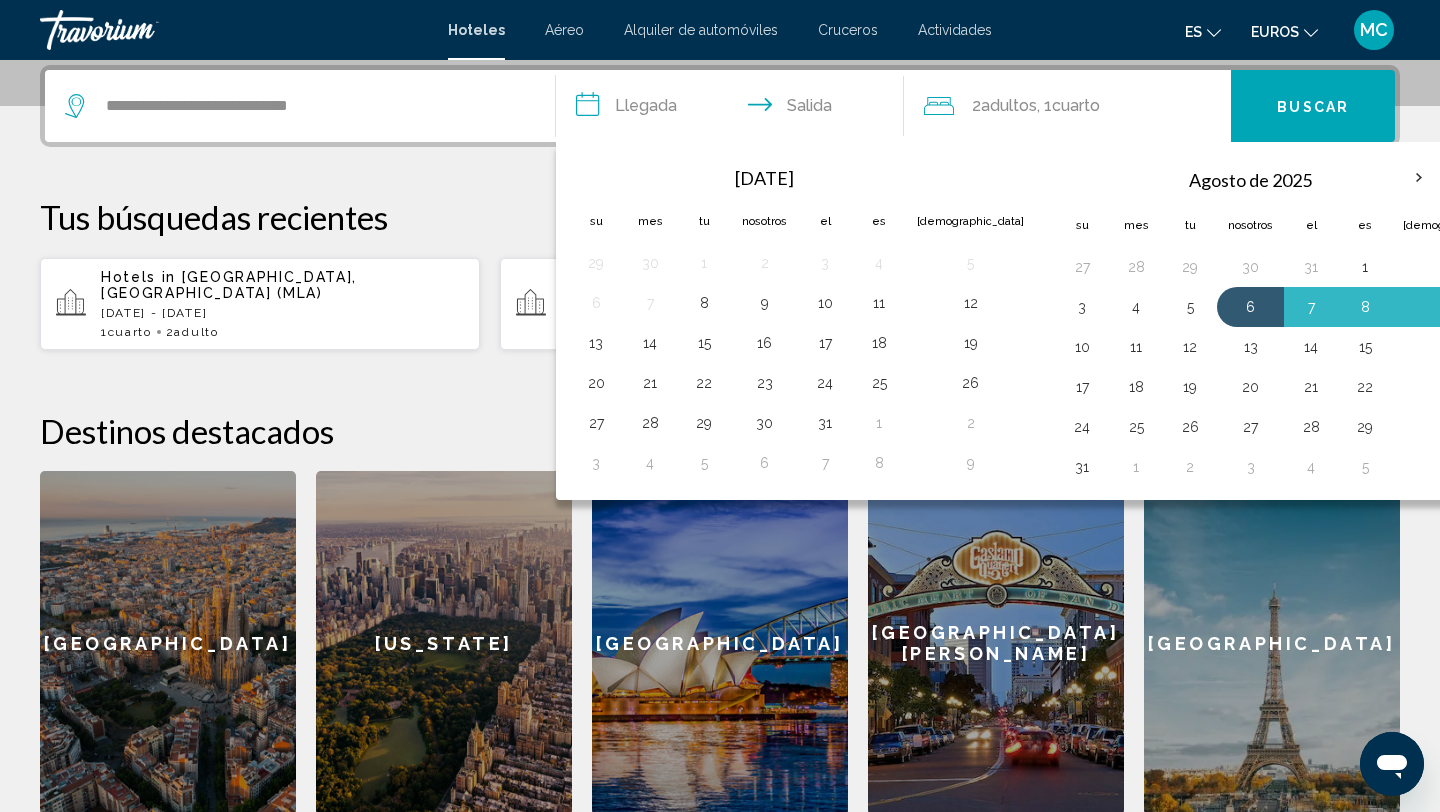 type on "**********" 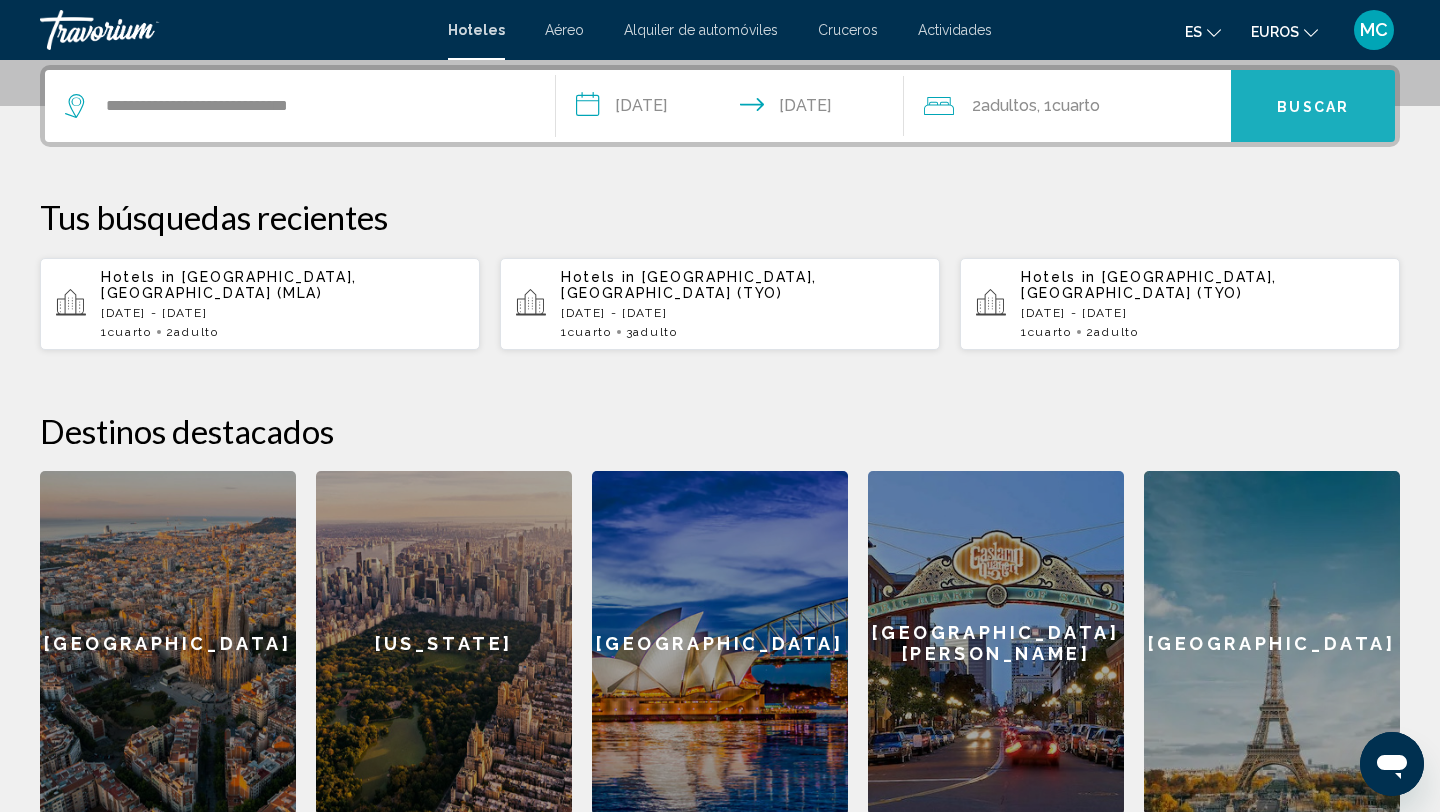 click on "Buscar" at bounding box center [1313, 106] 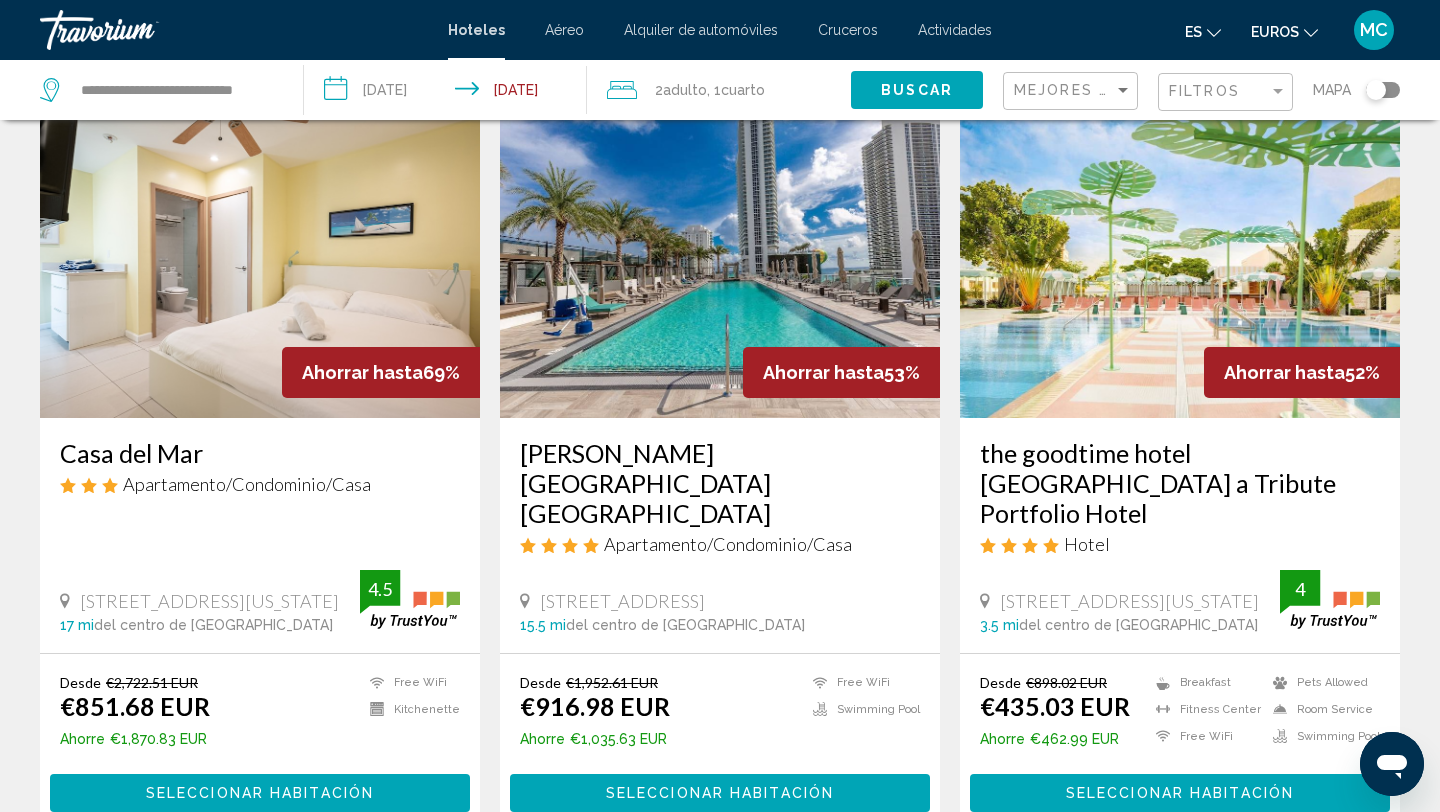 scroll, scrollTop: 93, scrollLeft: 0, axis: vertical 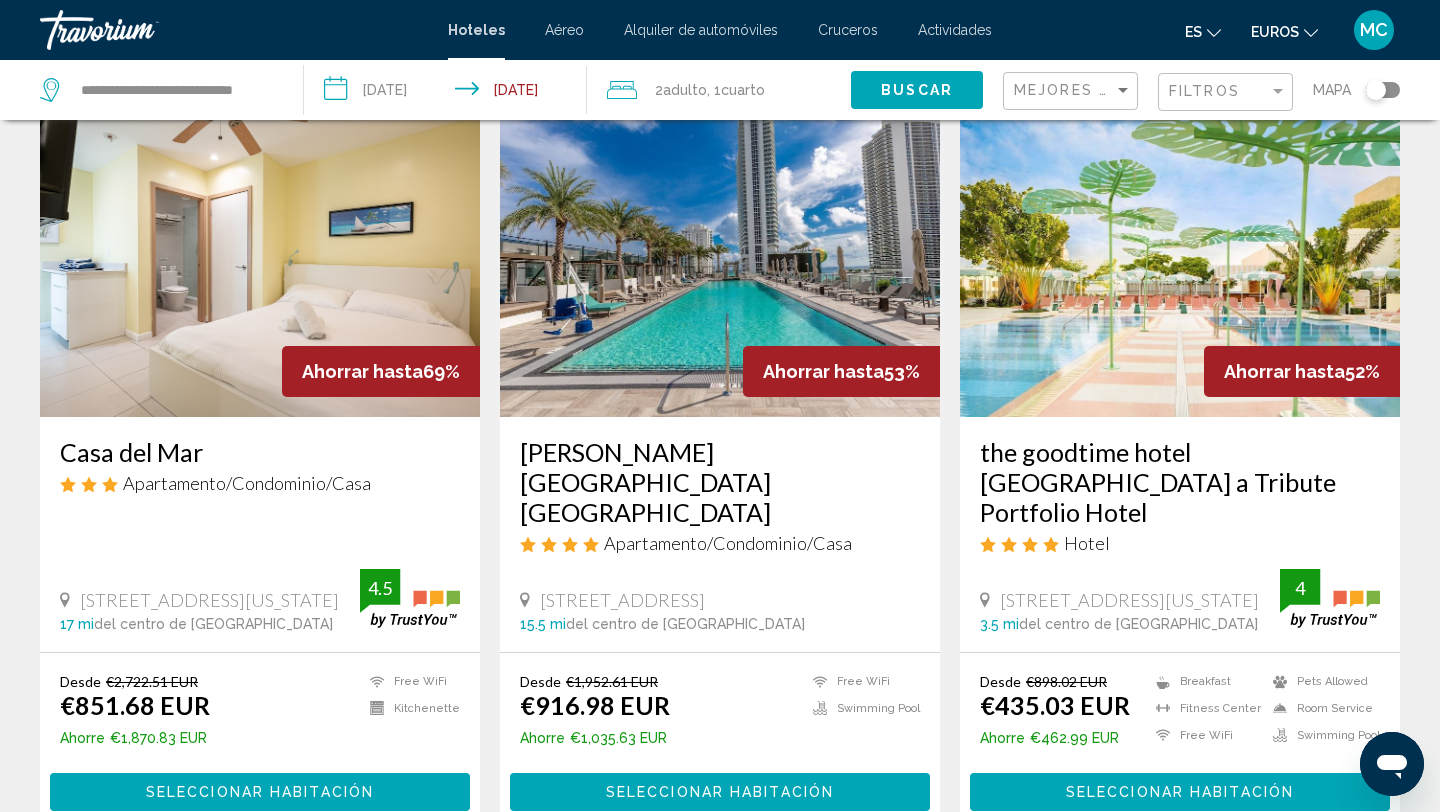 drag, startPoint x: 122, startPoint y: 475, endPoint x: 403, endPoint y: 470, distance: 281.0445 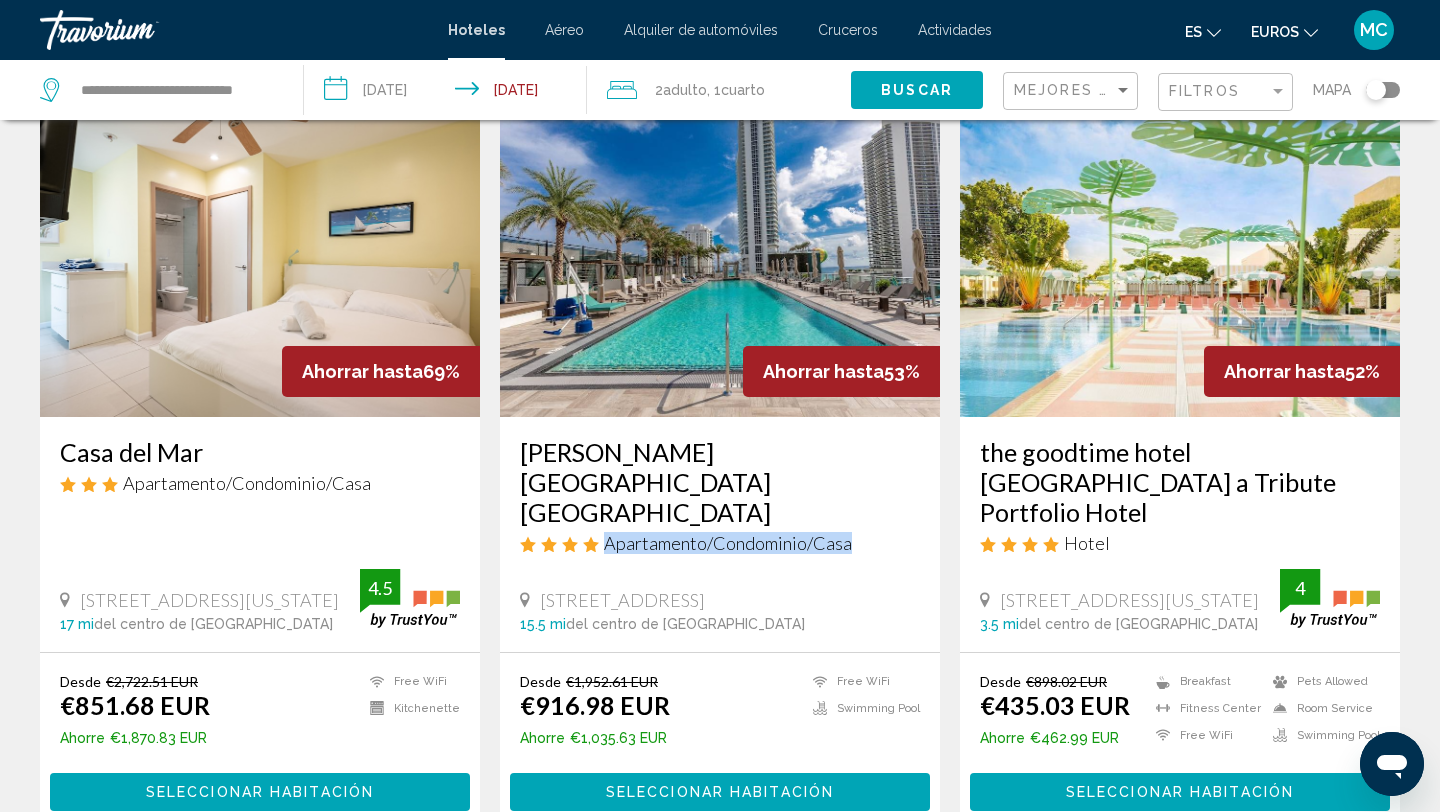 drag, startPoint x: 609, startPoint y: 508, endPoint x: 862, endPoint y: 506, distance: 253.0079 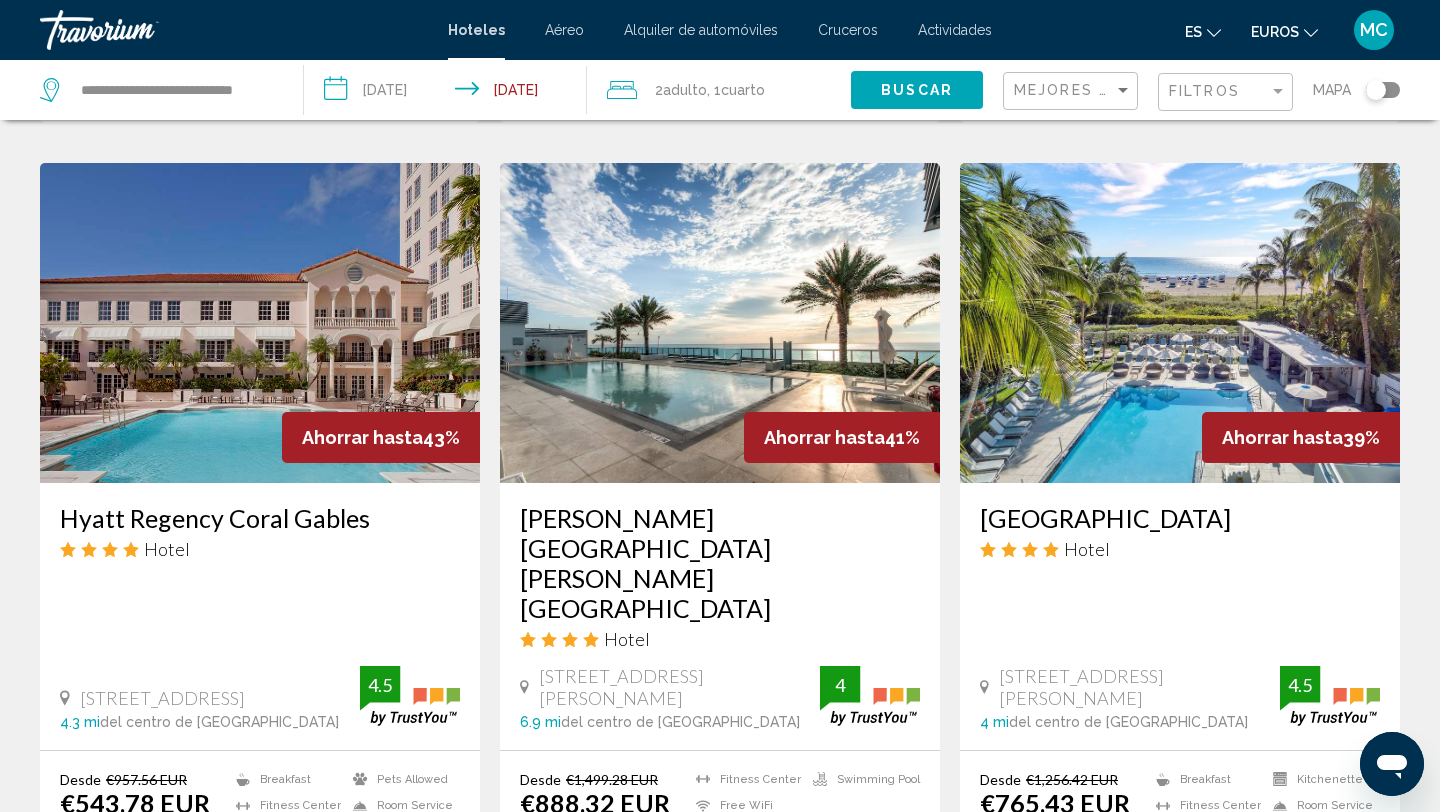 scroll, scrollTop: 846, scrollLeft: 0, axis: vertical 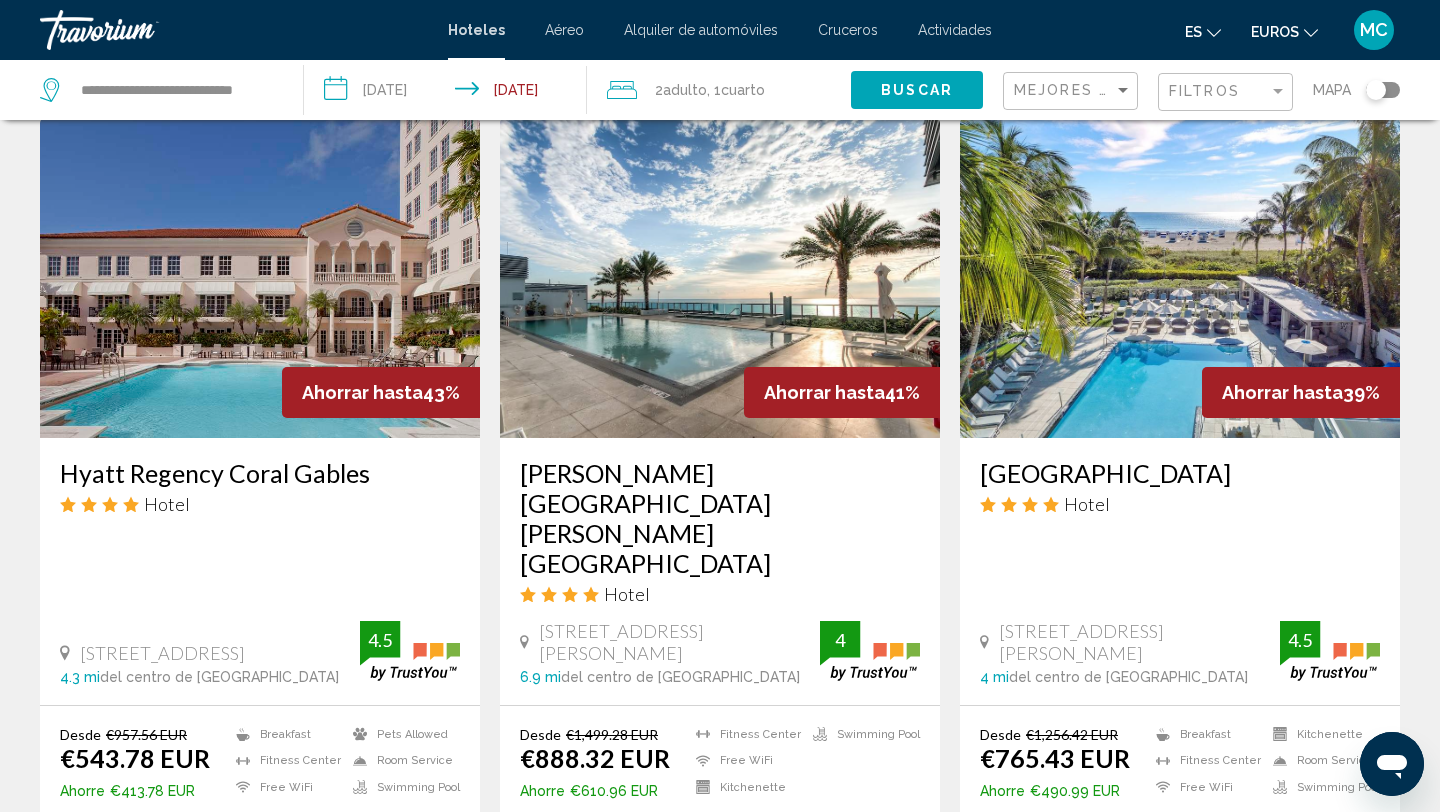 drag, startPoint x: 39, startPoint y: 444, endPoint x: 444, endPoint y: 447, distance: 405.0111 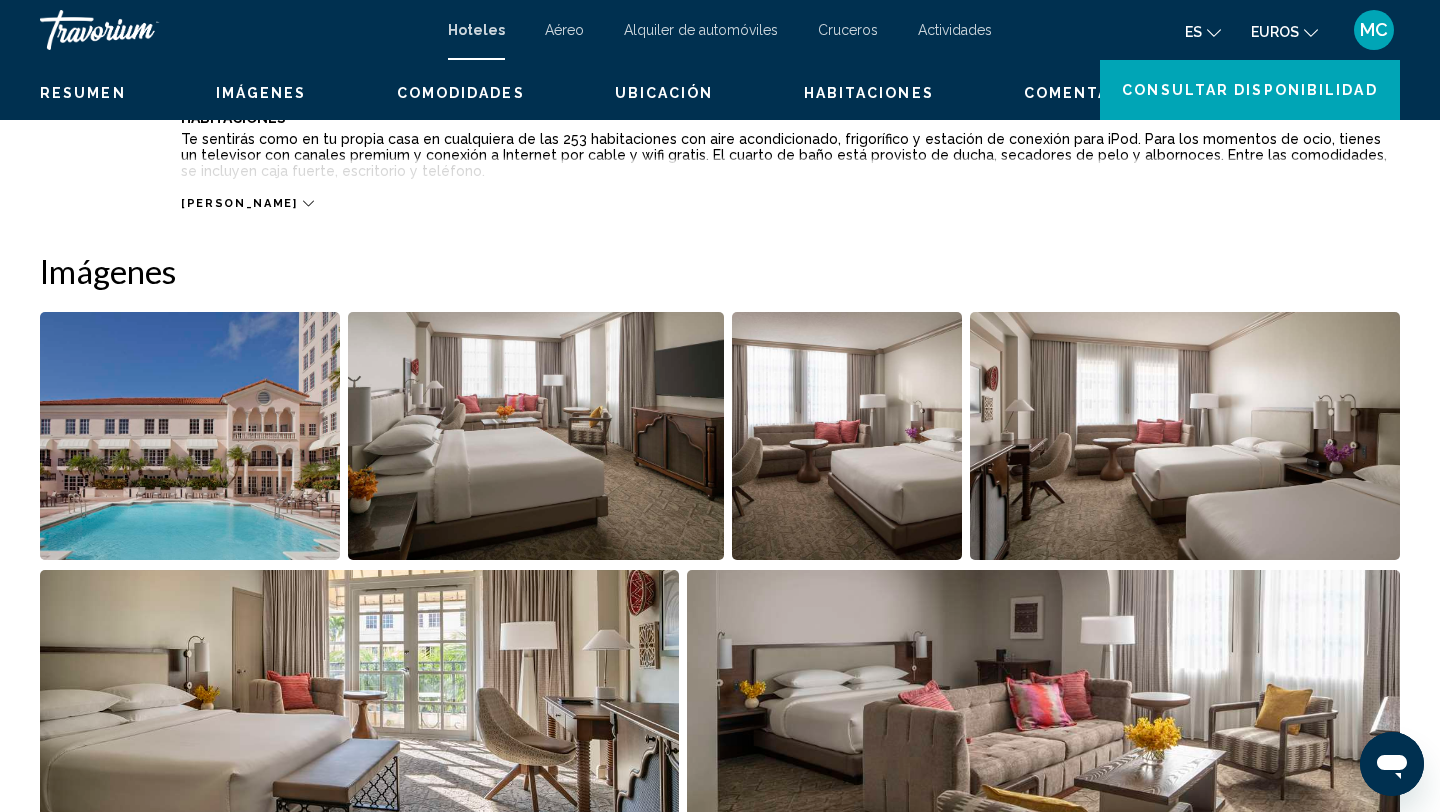 scroll, scrollTop: 0, scrollLeft: 0, axis: both 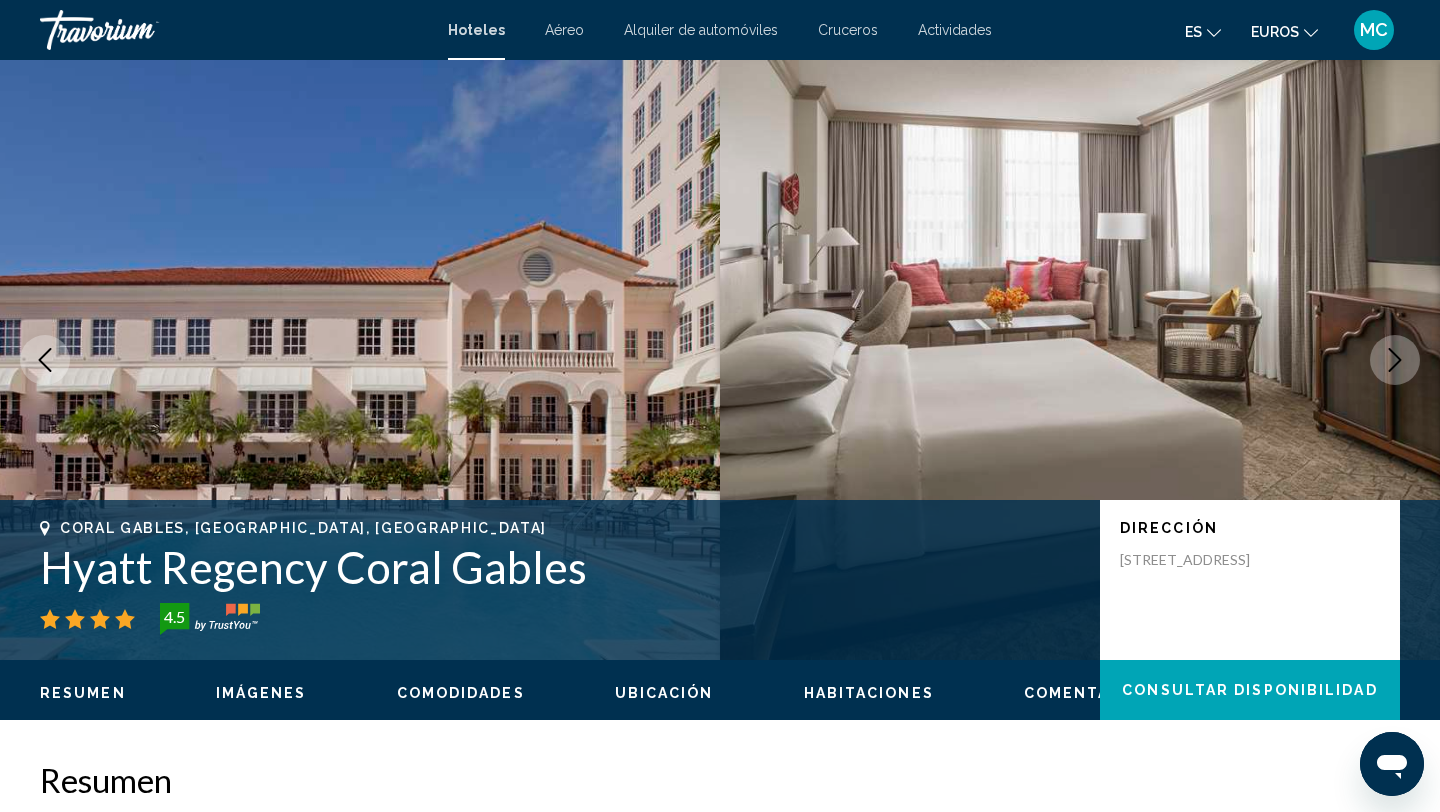 click at bounding box center [1395, 360] 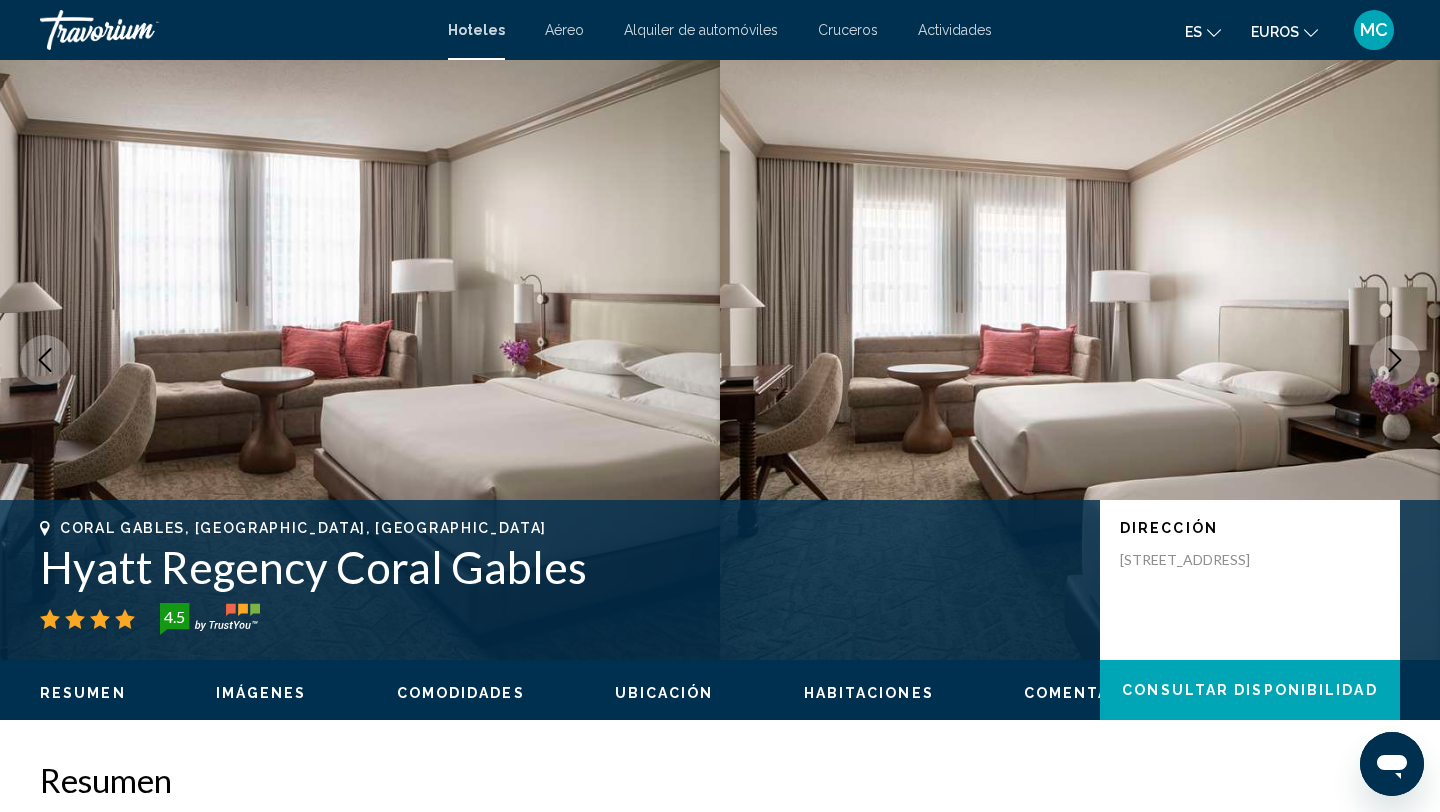 click at bounding box center [1395, 360] 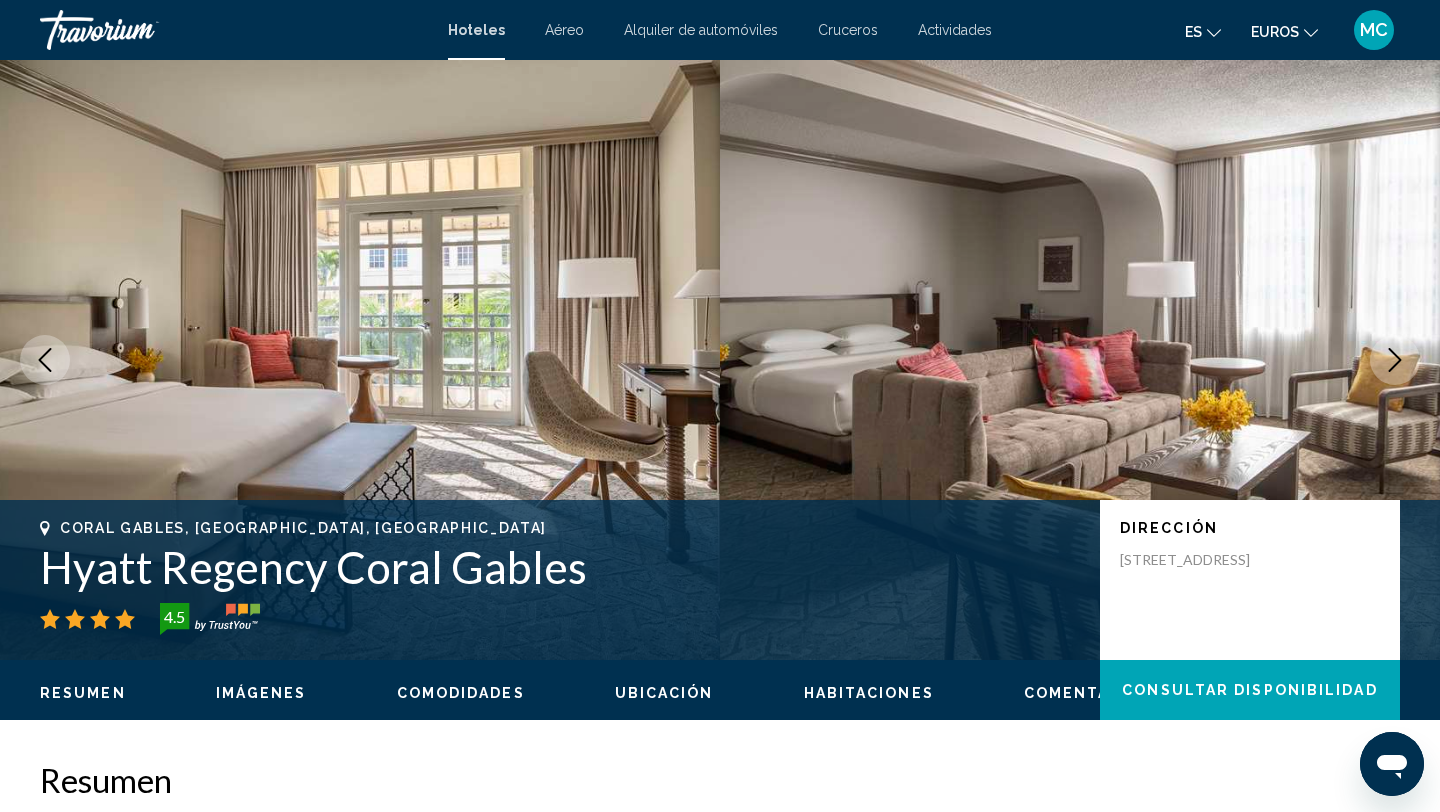 click 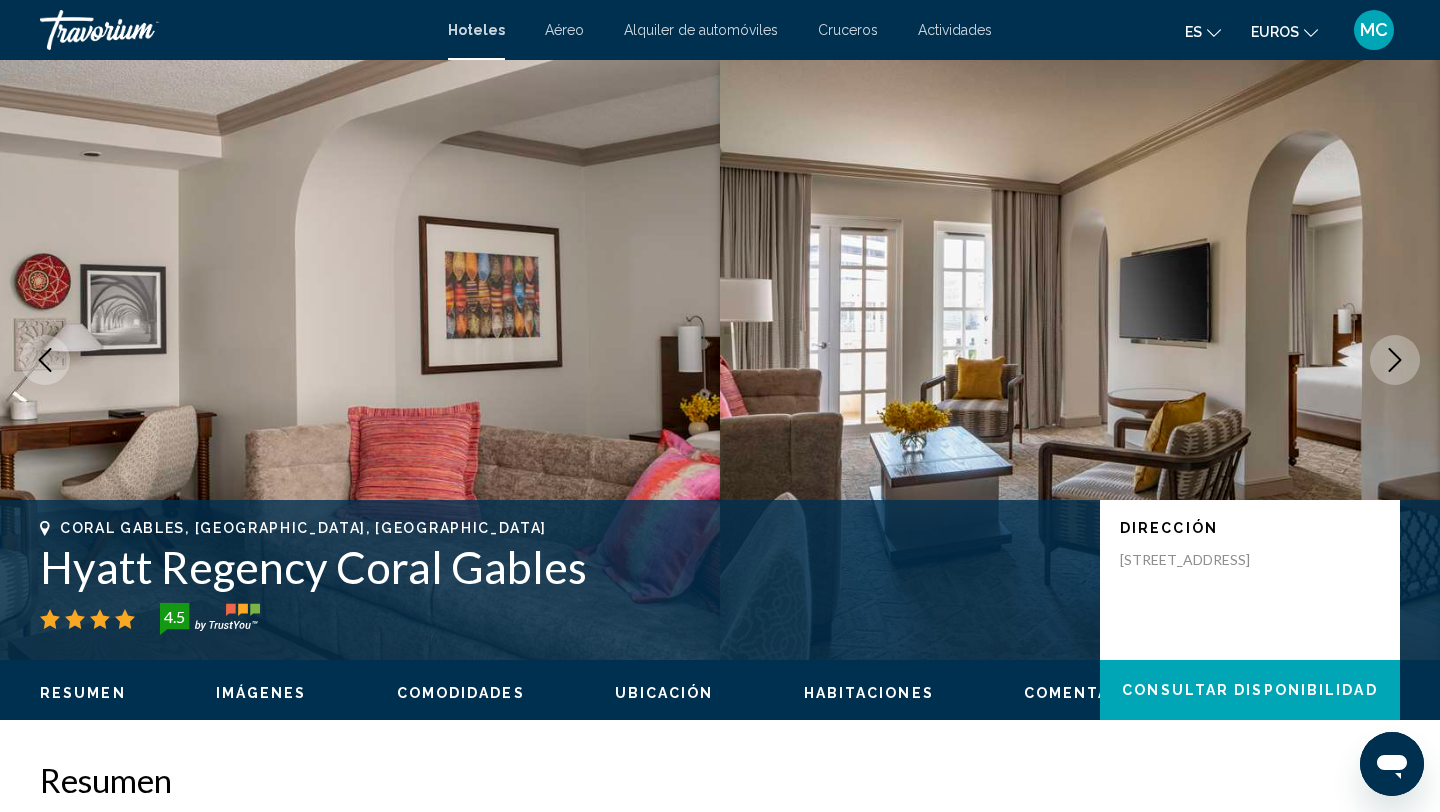click 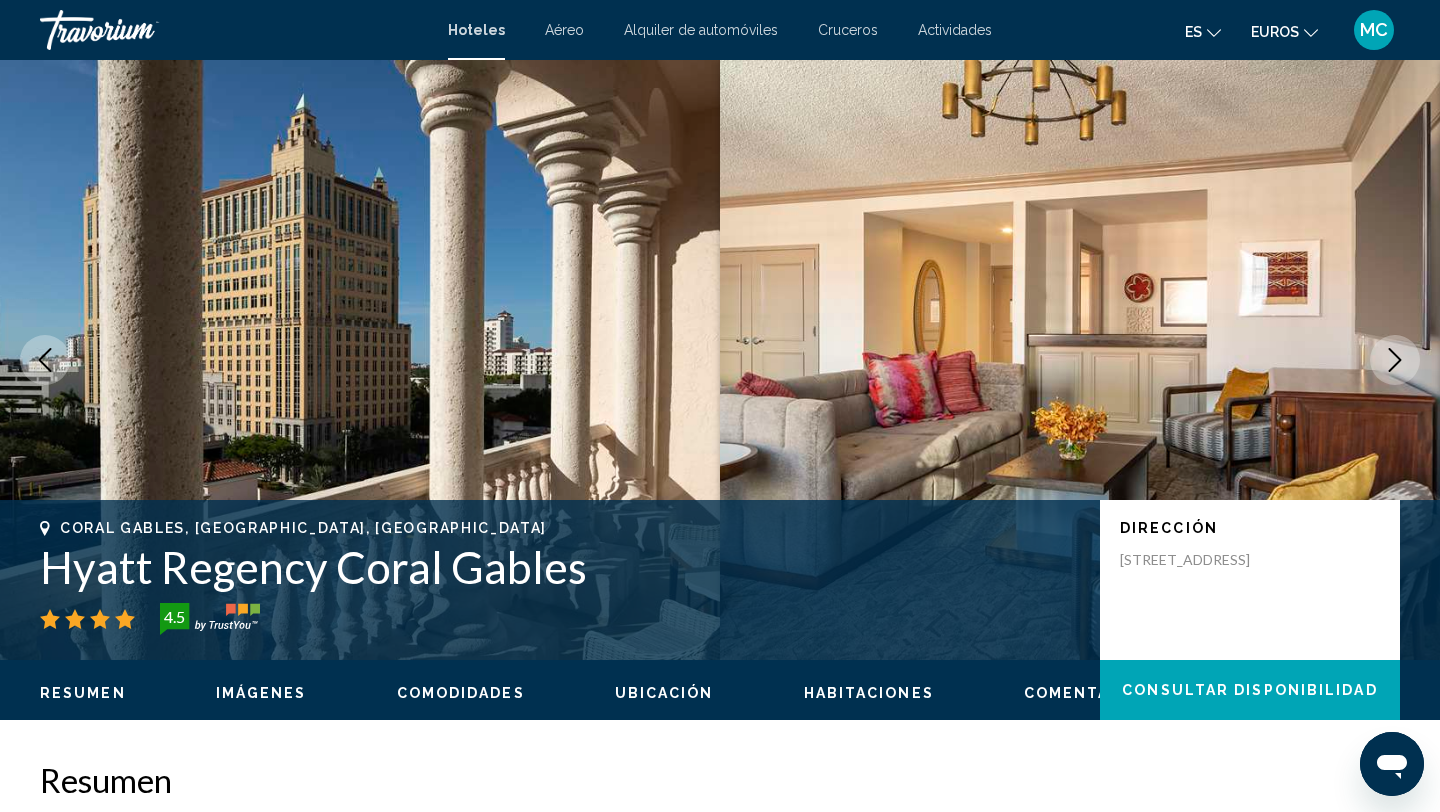 click at bounding box center (1395, 360) 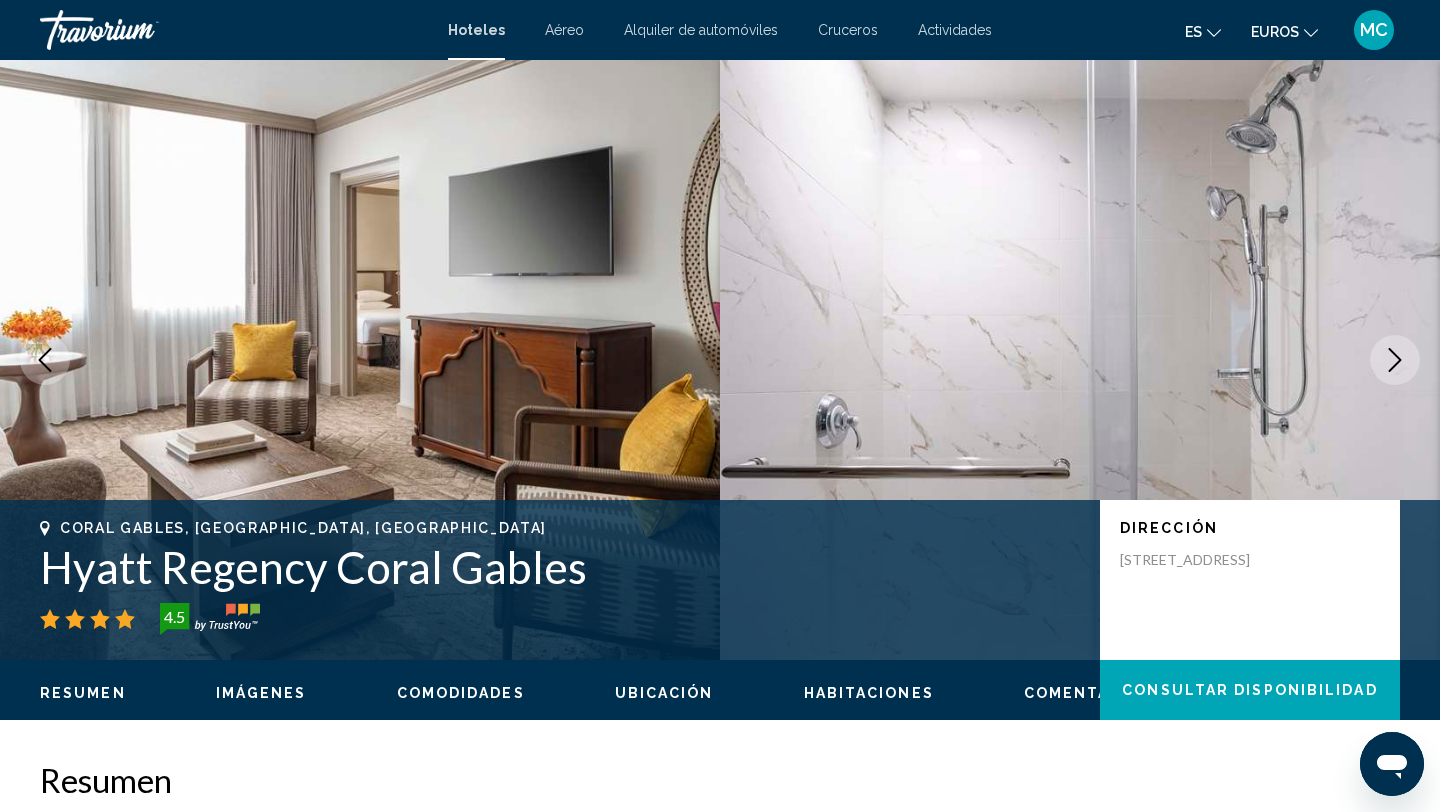 click 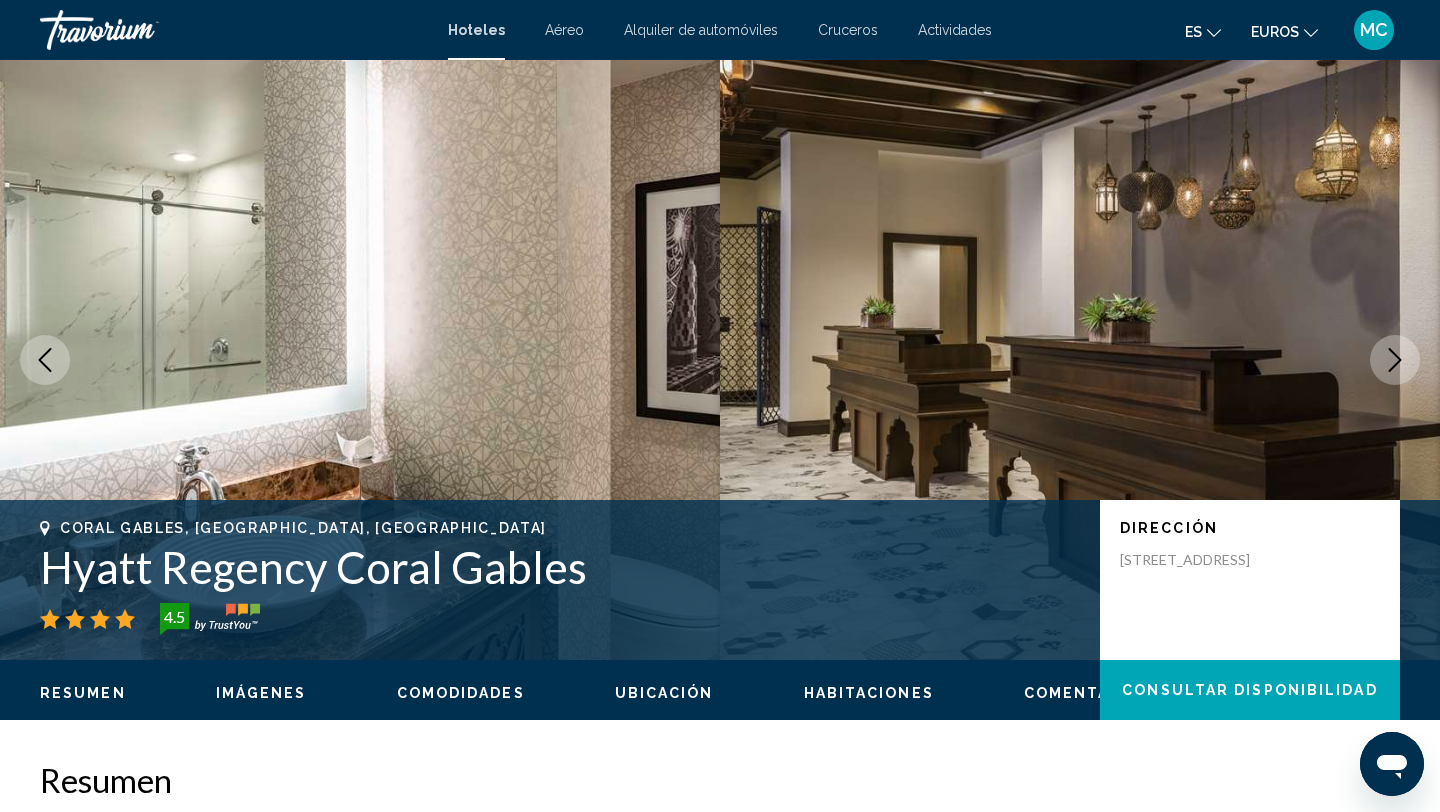 click 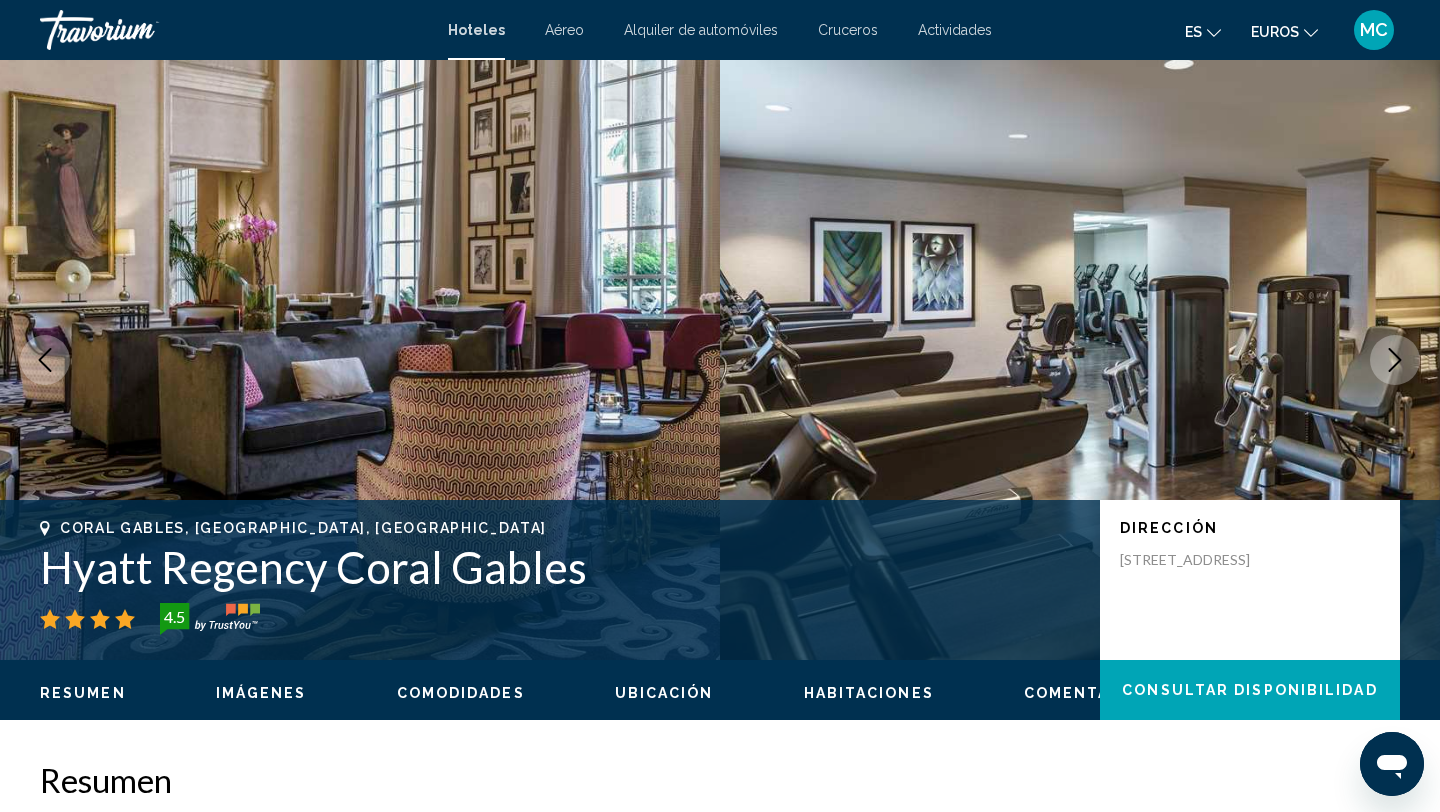 click 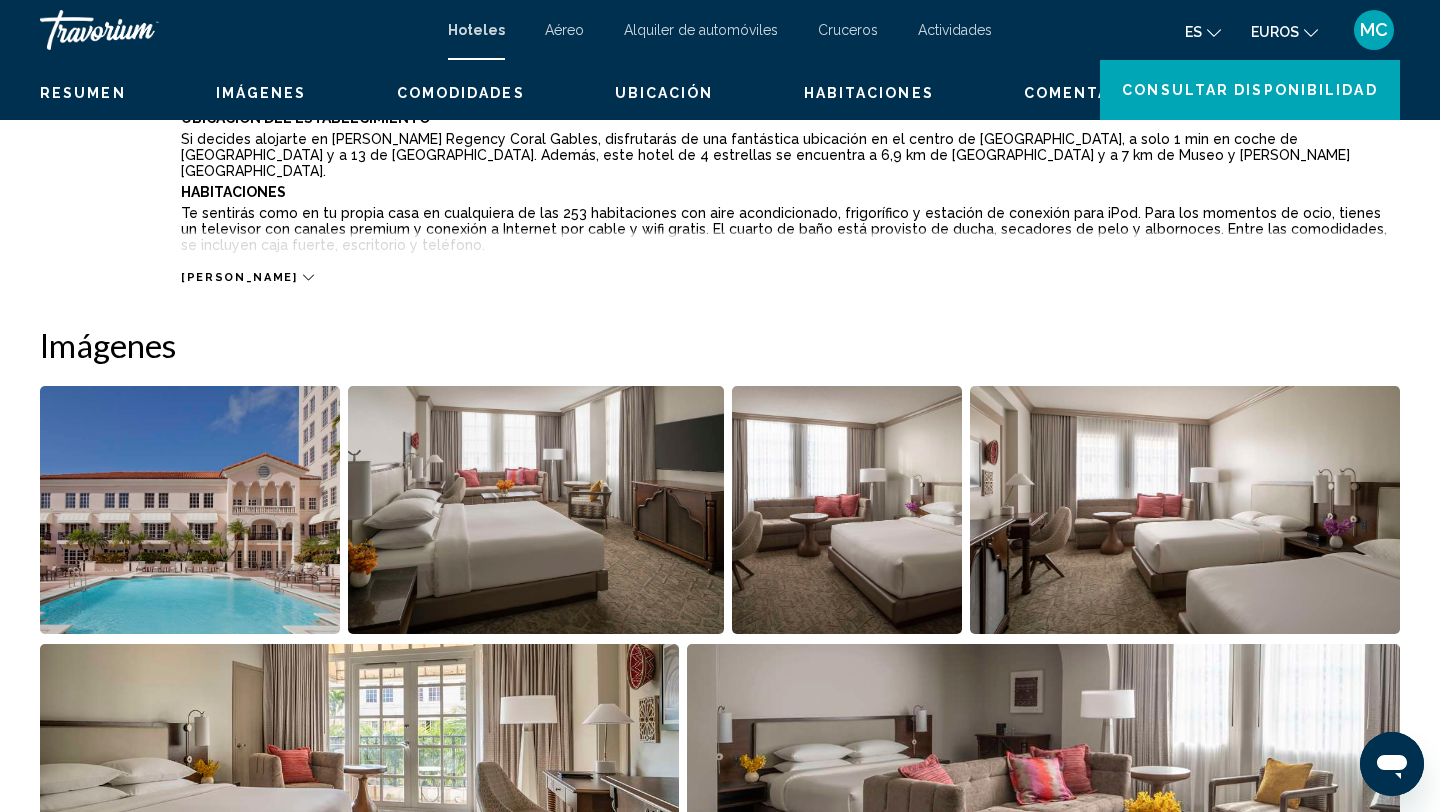scroll, scrollTop: 0, scrollLeft: 0, axis: both 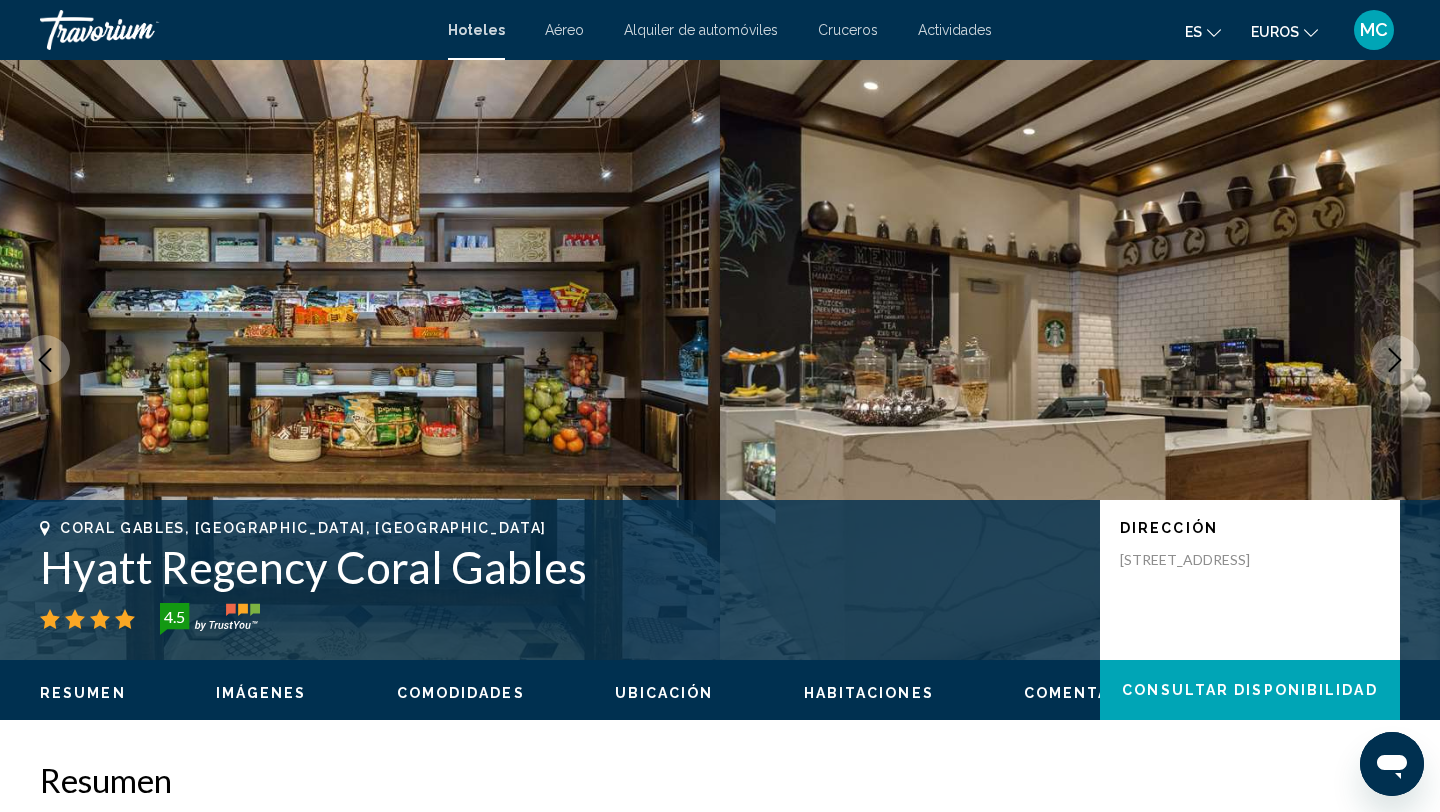 click 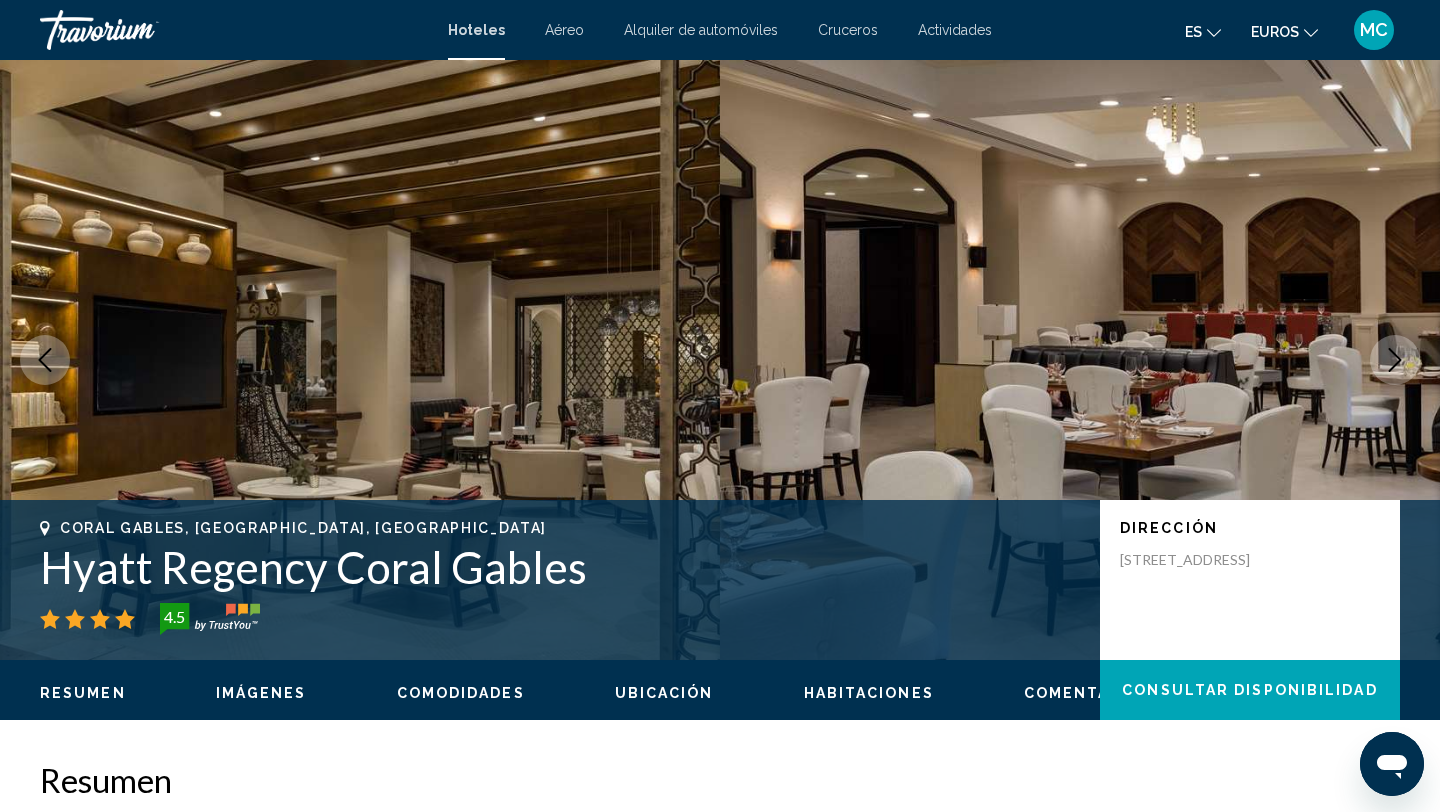 click 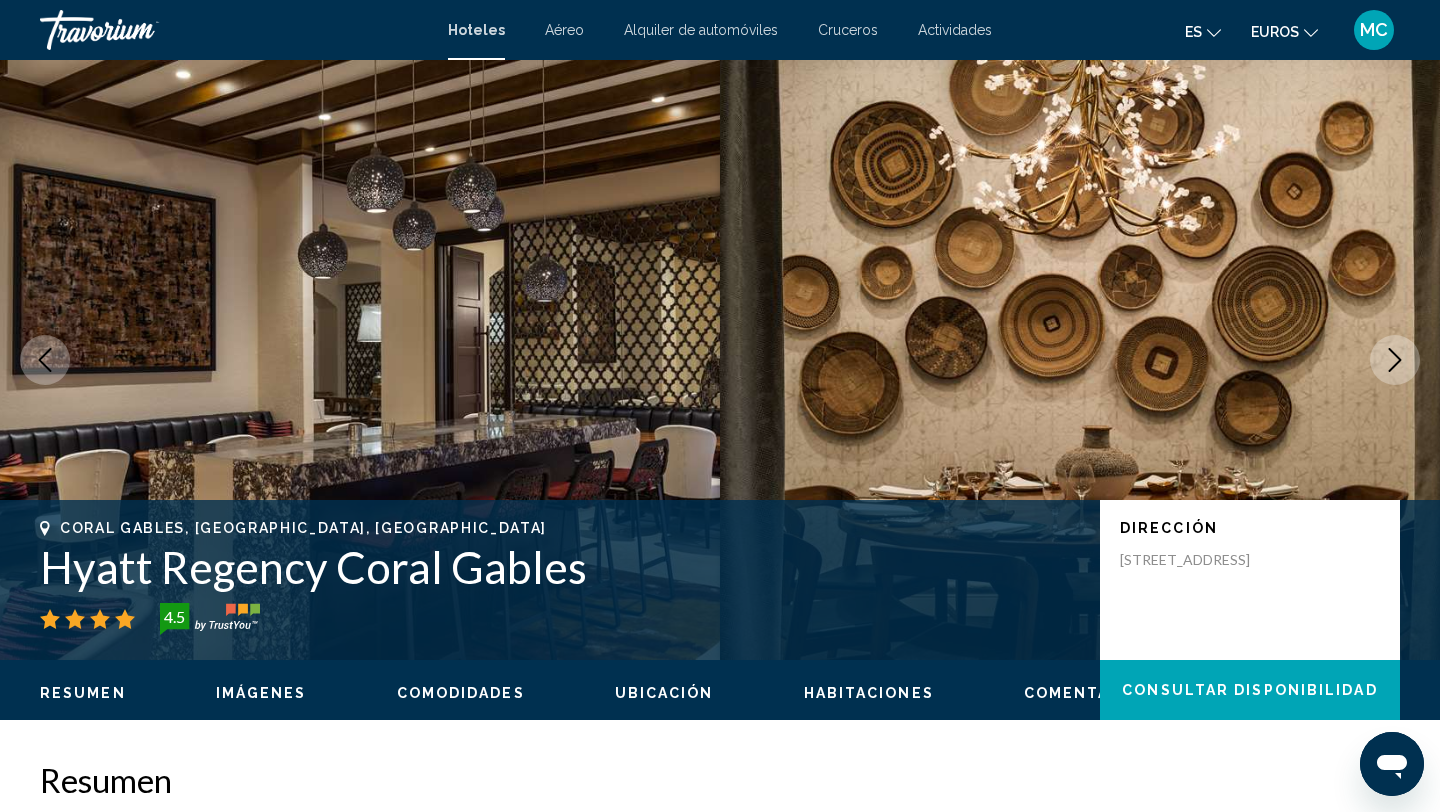 click 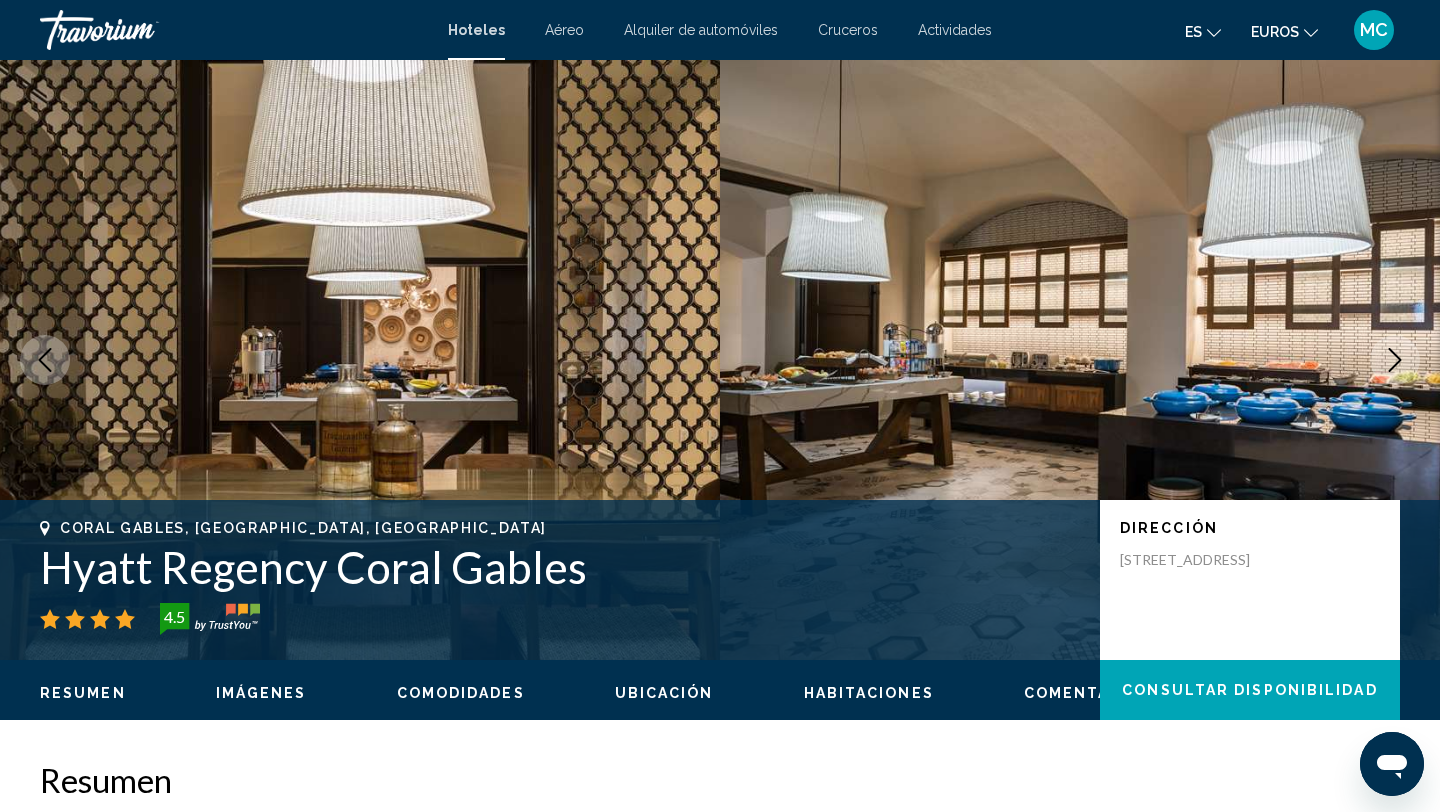 click 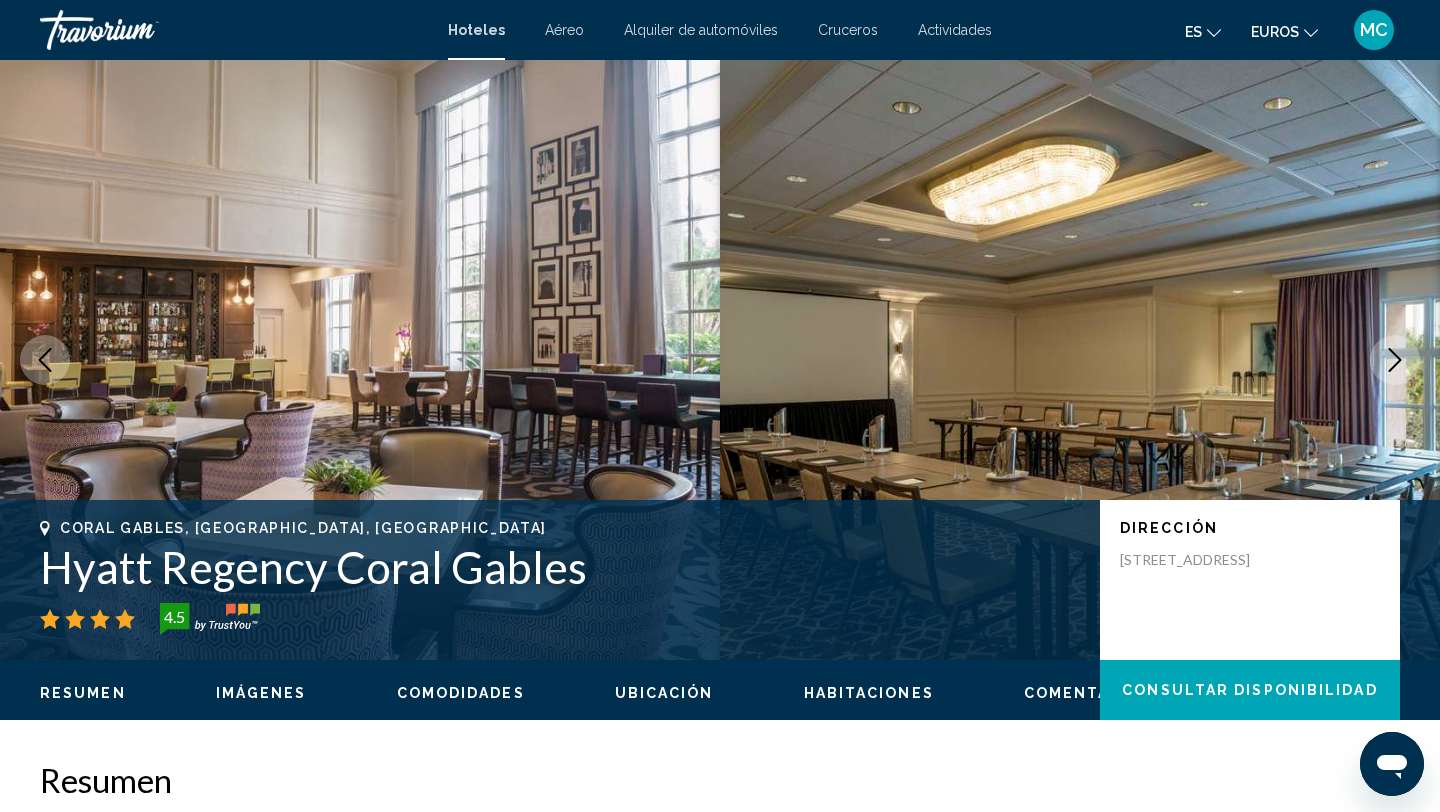 click 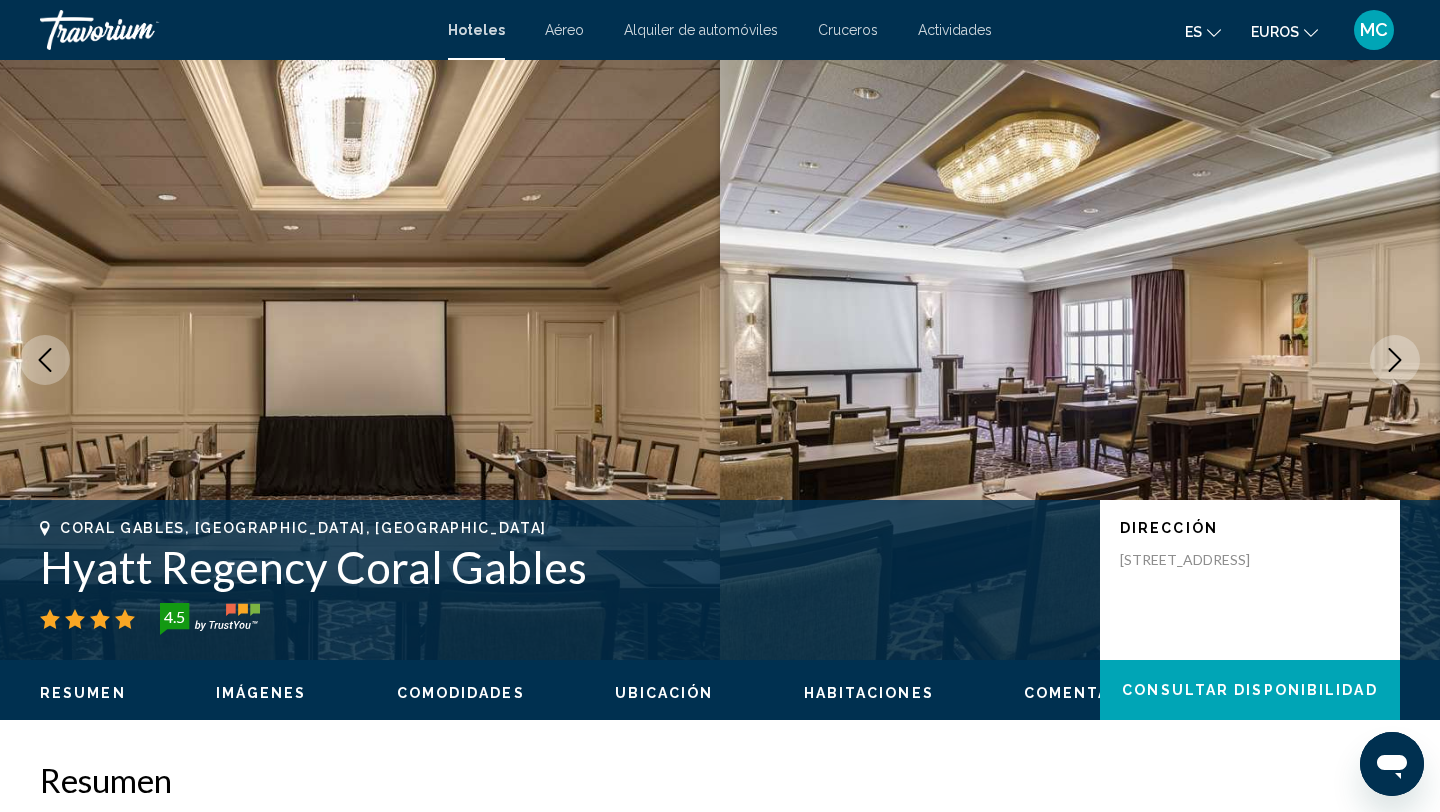 click 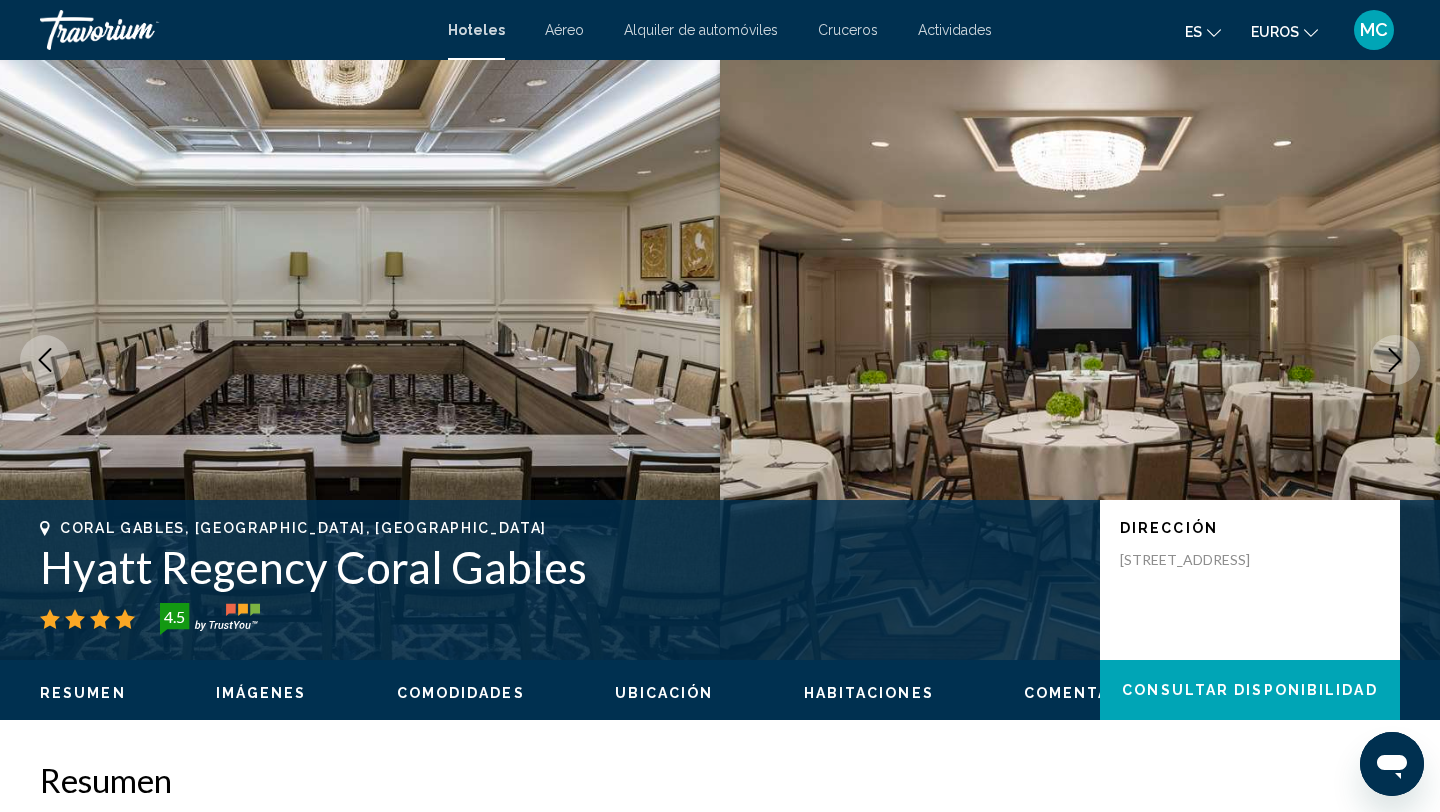 click 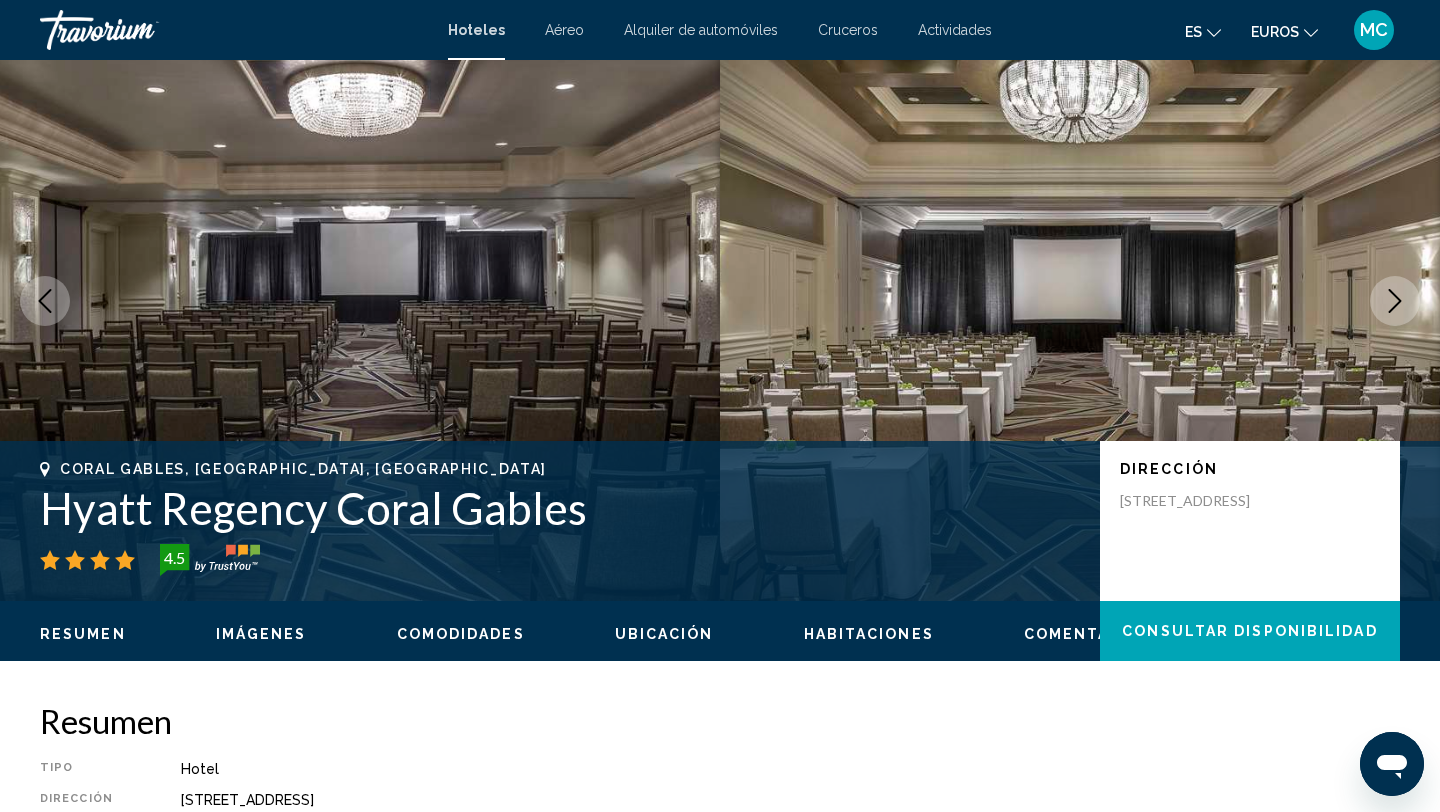 scroll, scrollTop: 0, scrollLeft: 0, axis: both 